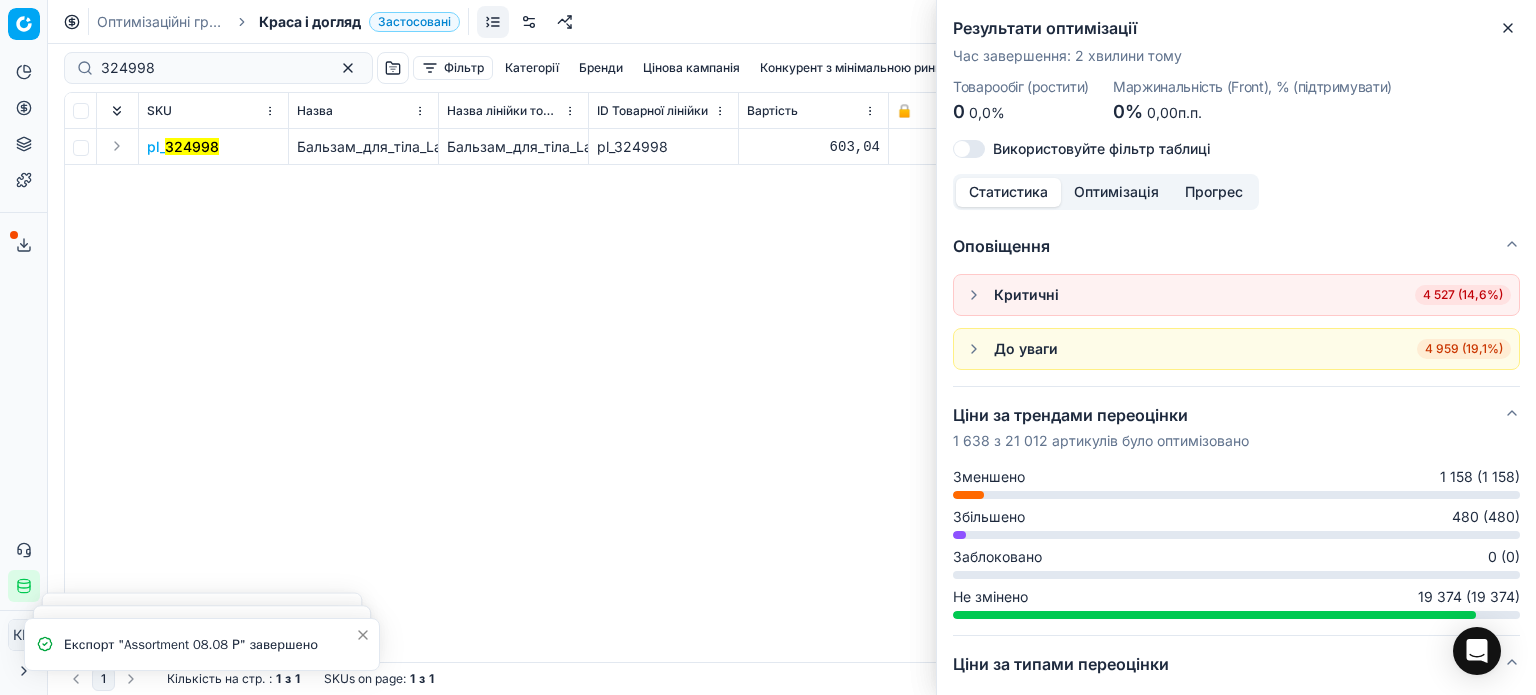 scroll, scrollTop: 0, scrollLeft: 0, axis: both 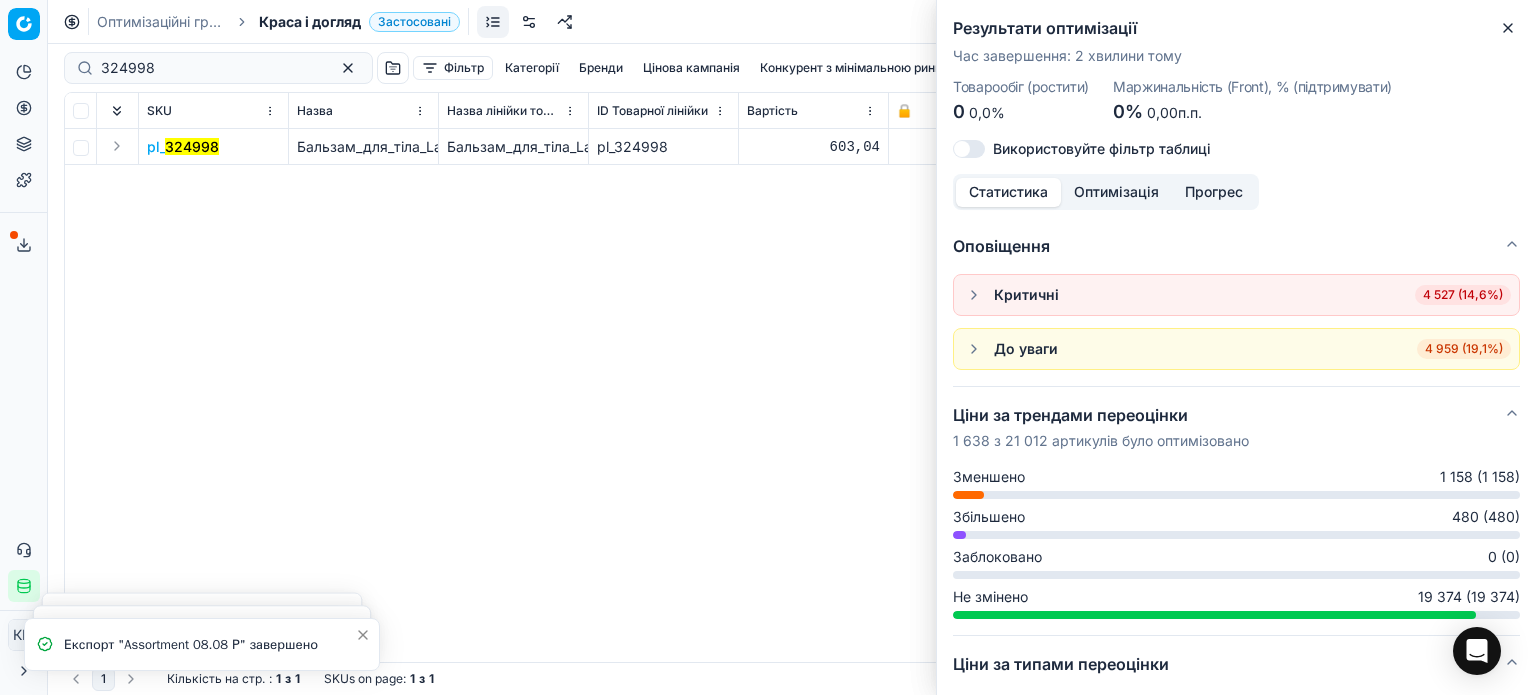 drag, startPoint x: 1512, startPoint y: 34, endPoint x: 1050, endPoint y: 2, distance: 463.1069 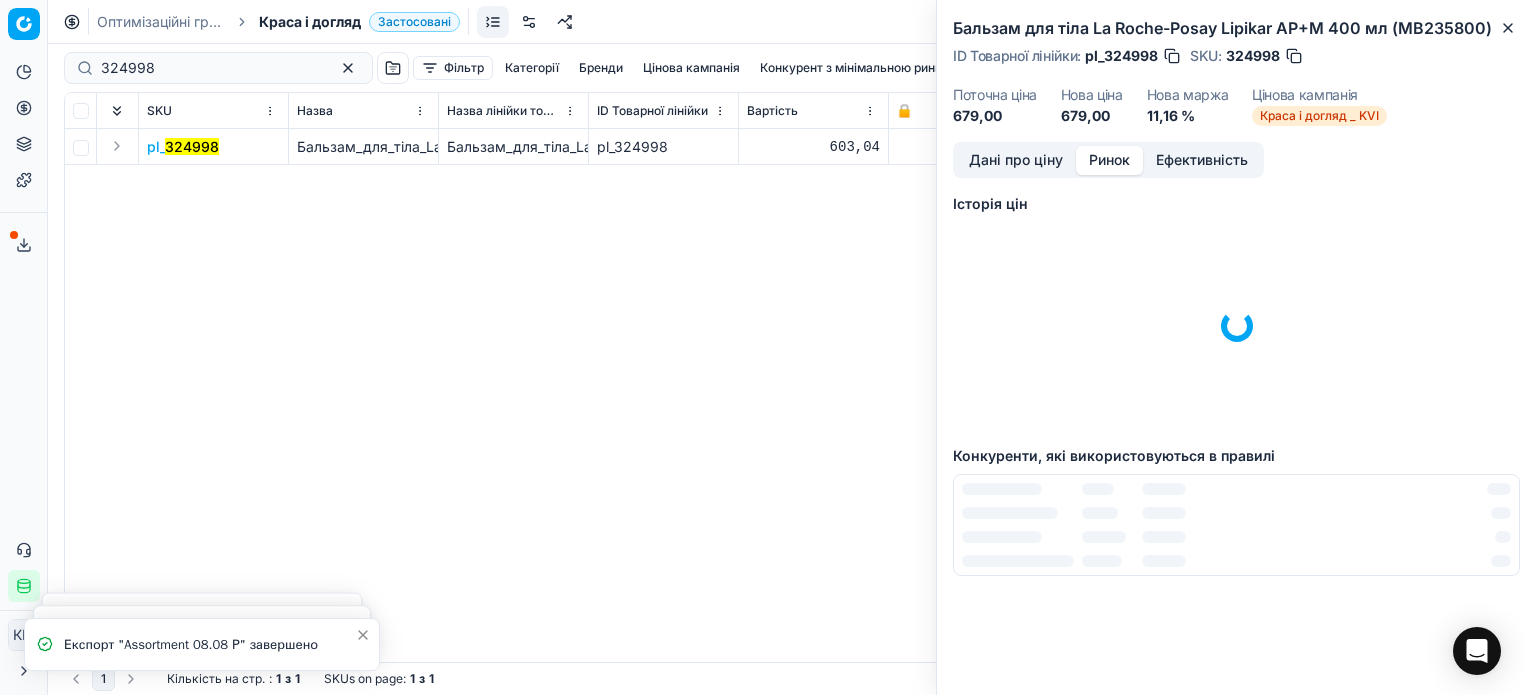 scroll, scrollTop: 300, scrollLeft: 0, axis: vertical 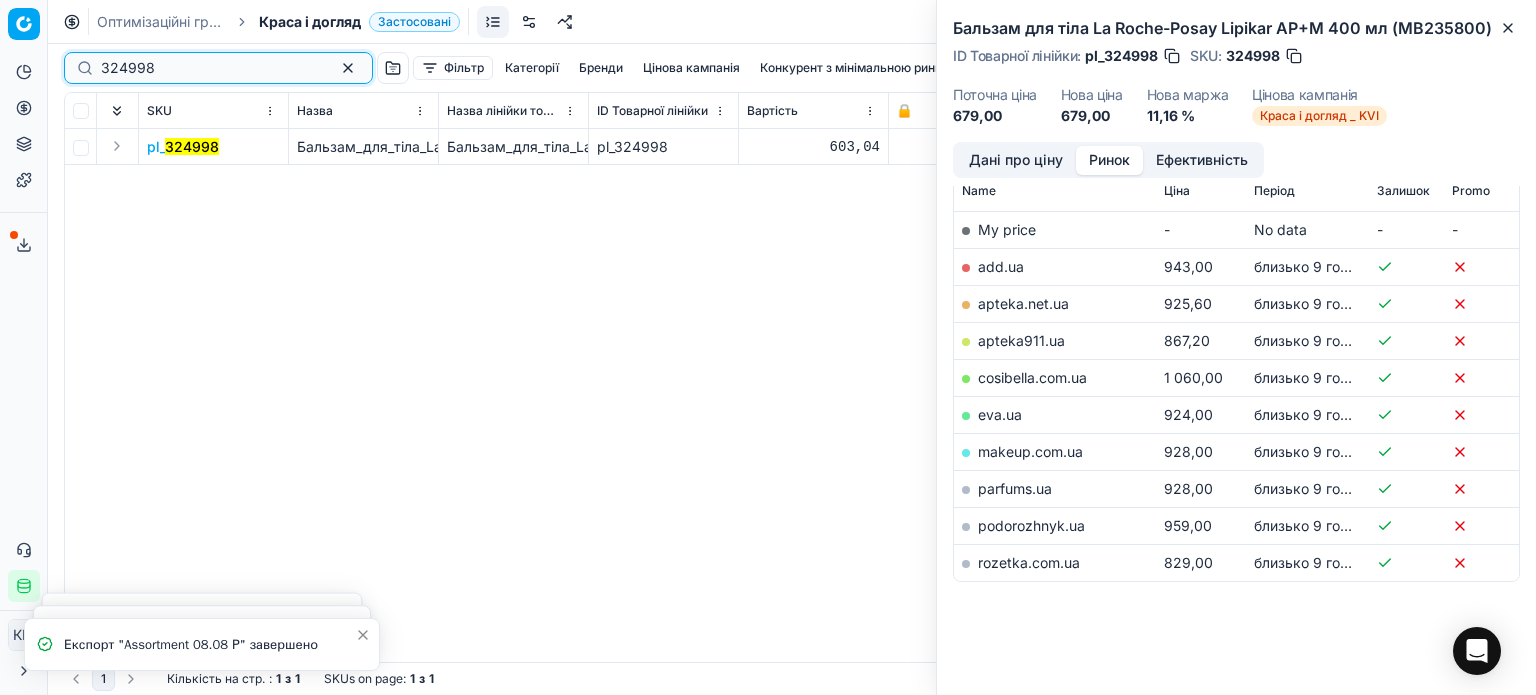 drag, startPoint x: 229, startPoint y: 71, endPoint x: 0, endPoint y: 85, distance: 229.42755 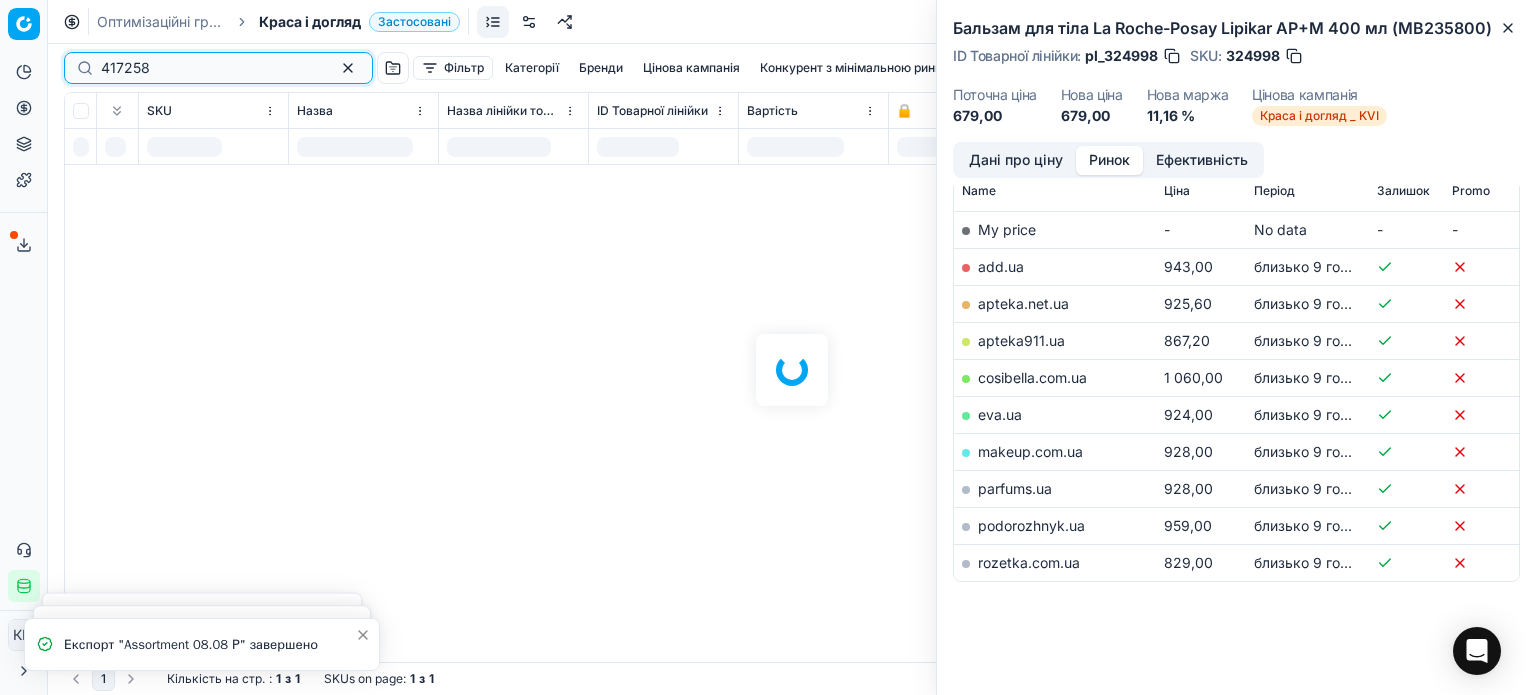 scroll, scrollTop: 300, scrollLeft: 0, axis: vertical 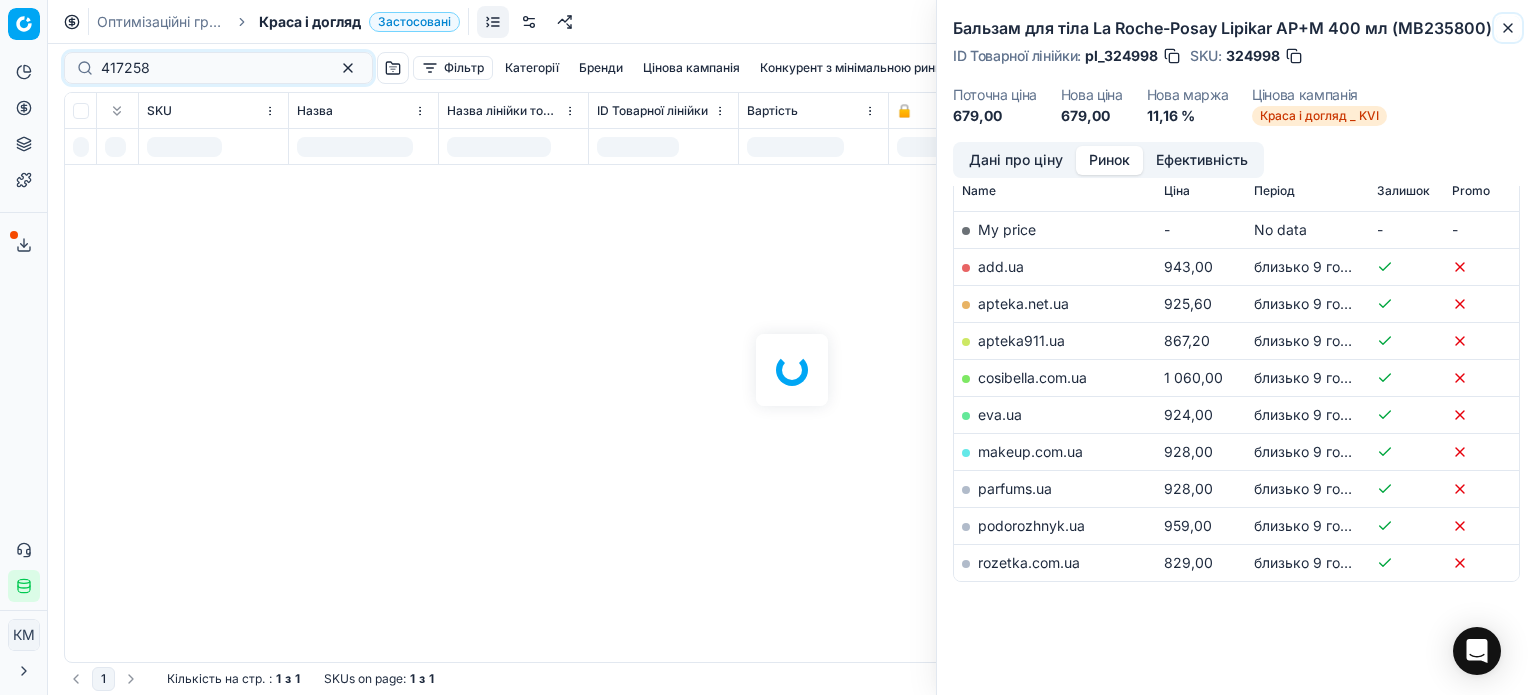 click 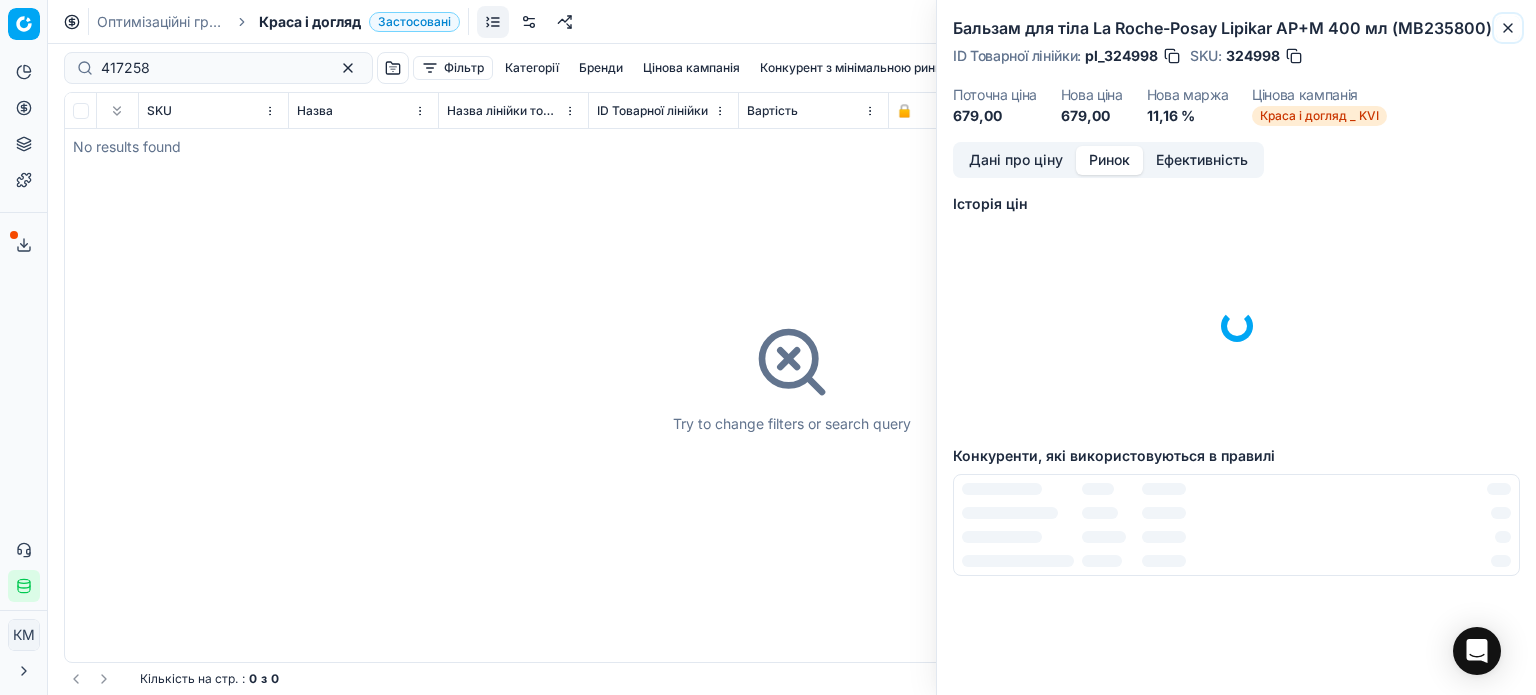 scroll, scrollTop: 300, scrollLeft: 0, axis: vertical 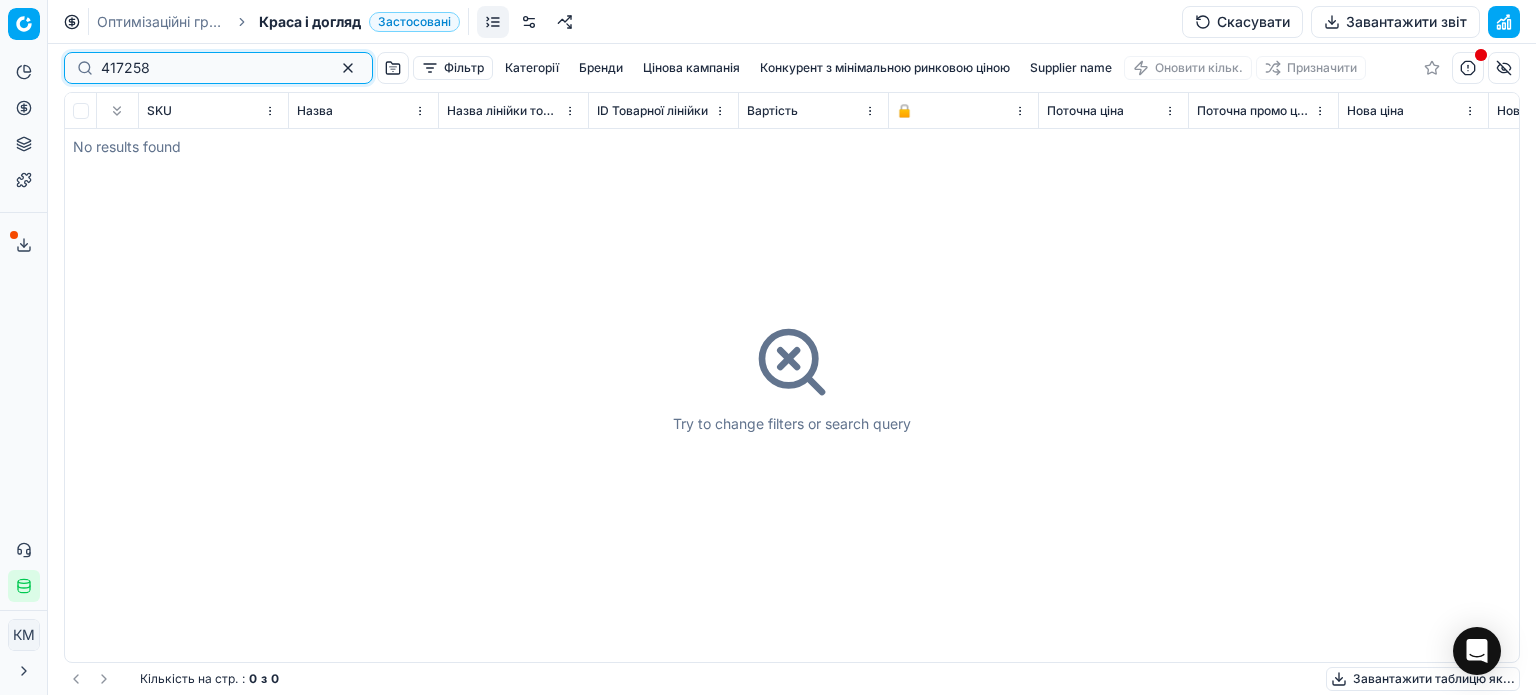 click on "417258" at bounding box center [210, 68] 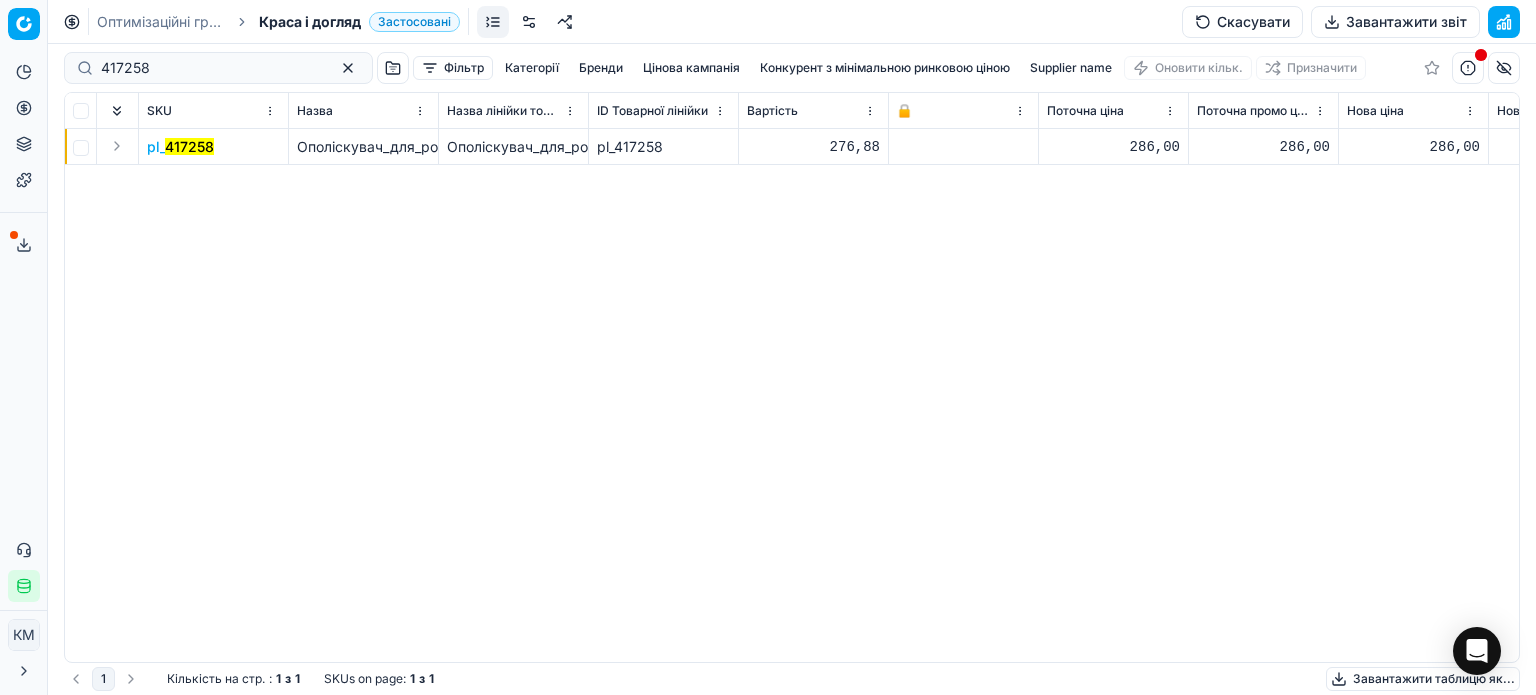 click on "pl_ 417258" at bounding box center [214, 147] 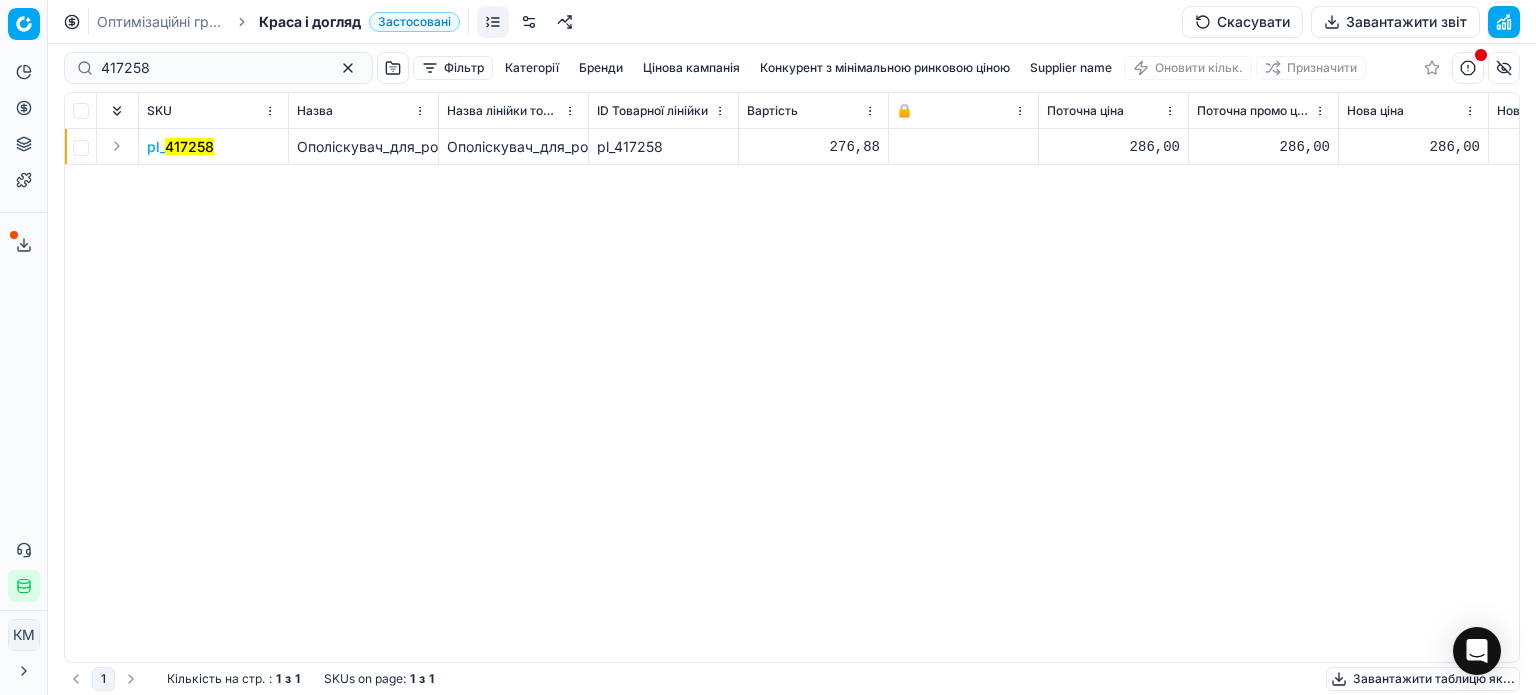 click on "pl_ 417258" at bounding box center [214, 147] 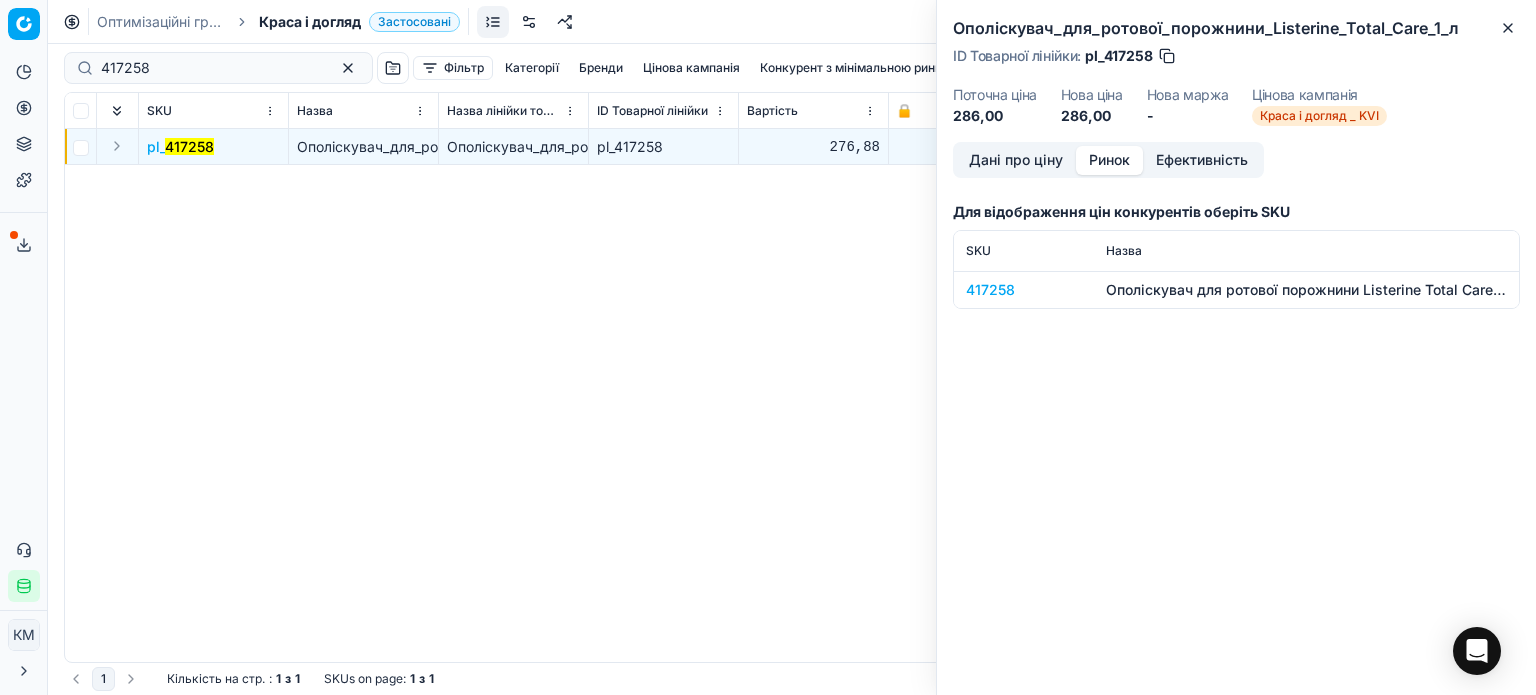 click on "Ринок" at bounding box center (1109, 160) 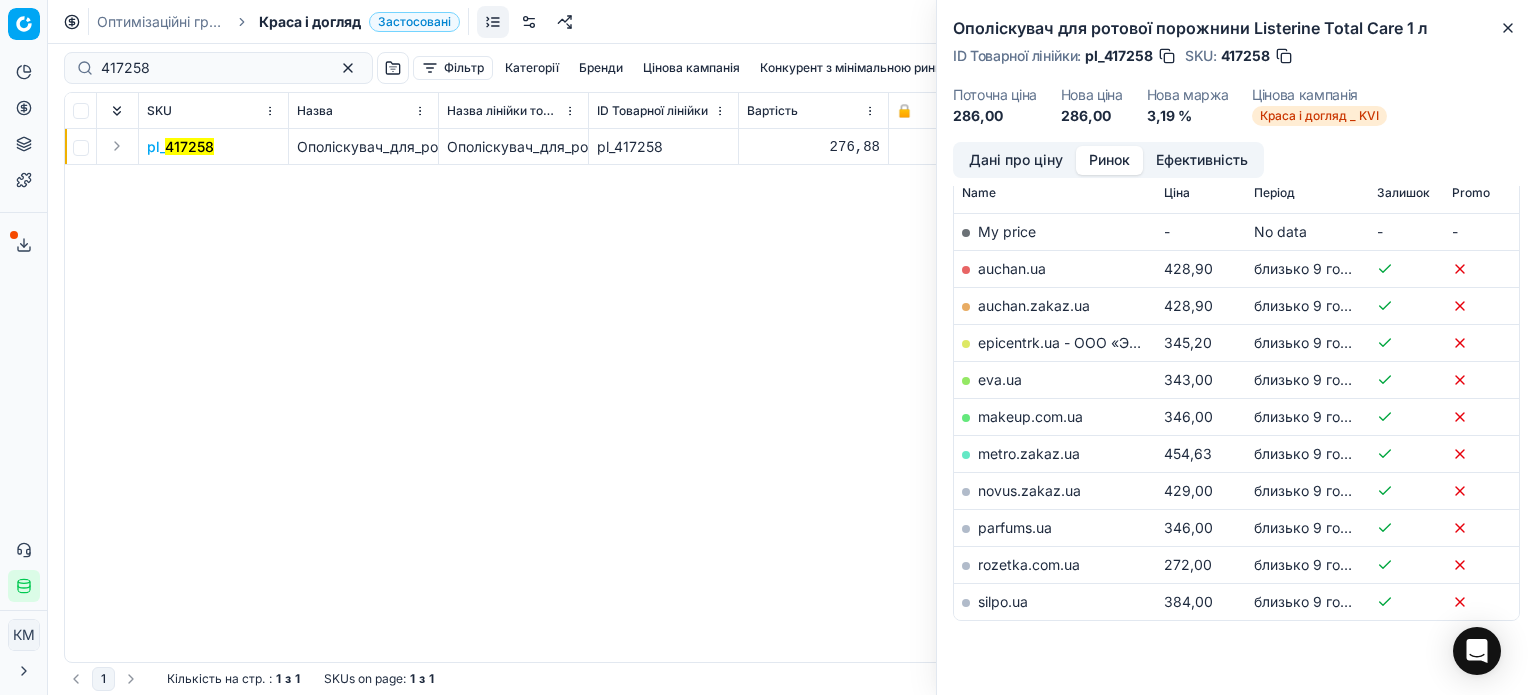scroll, scrollTop: 300, scrollLeft: 0, axis: vertical 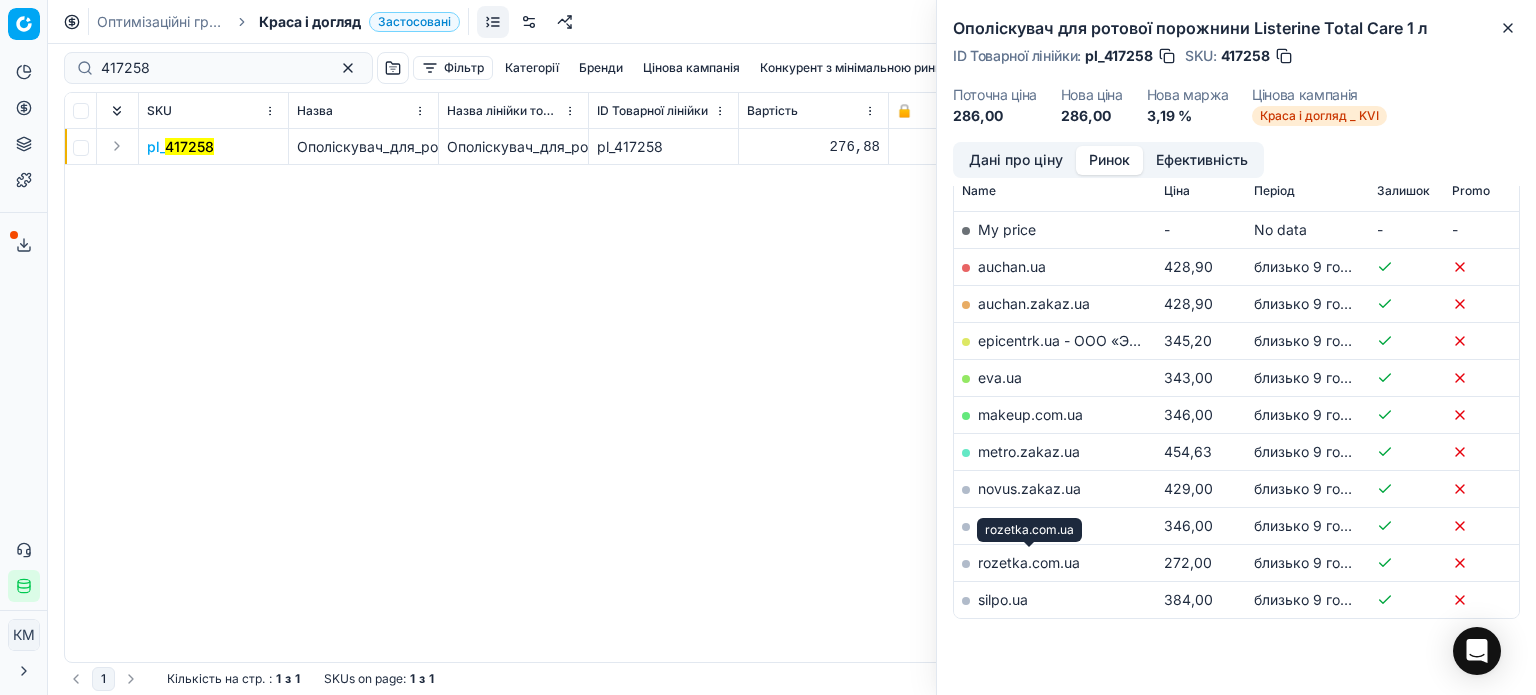 click on "rozetka.com.ua" at bounding box center (1029, 562) 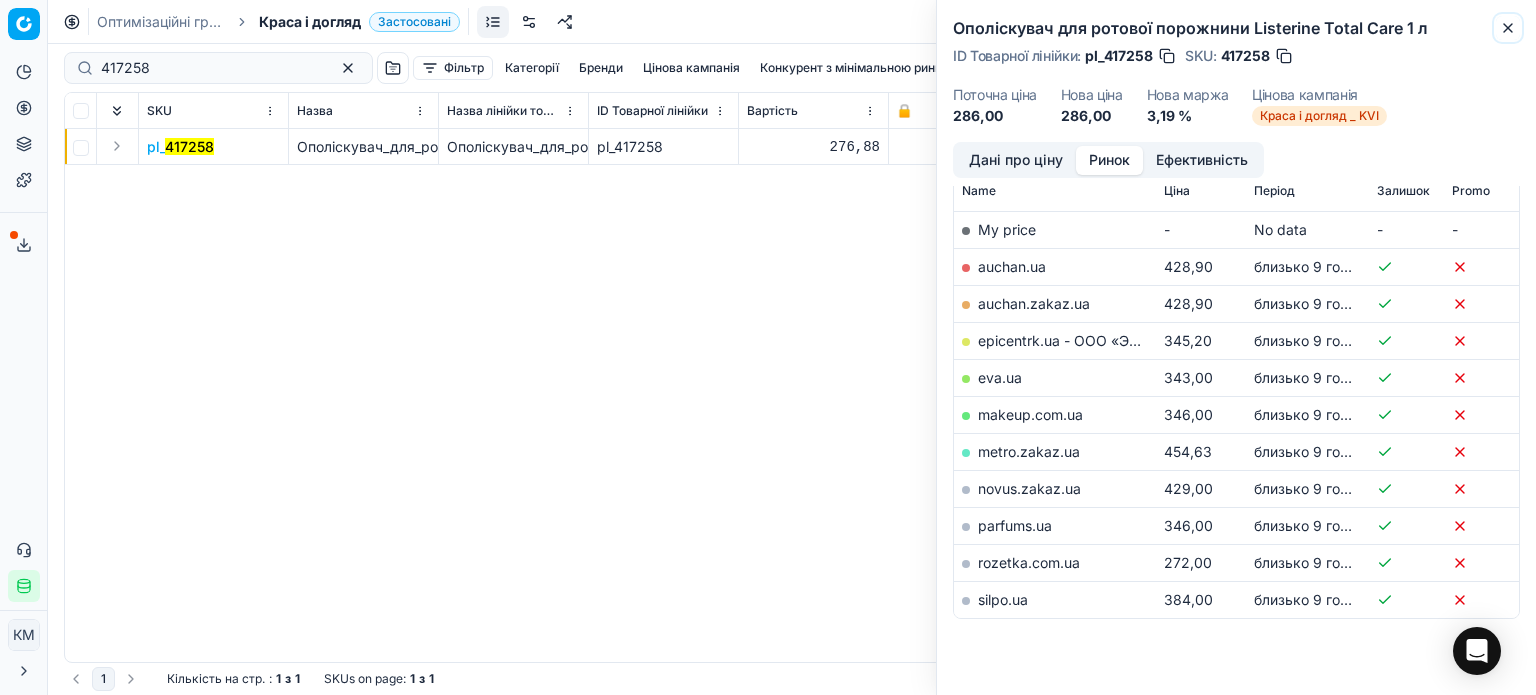 click 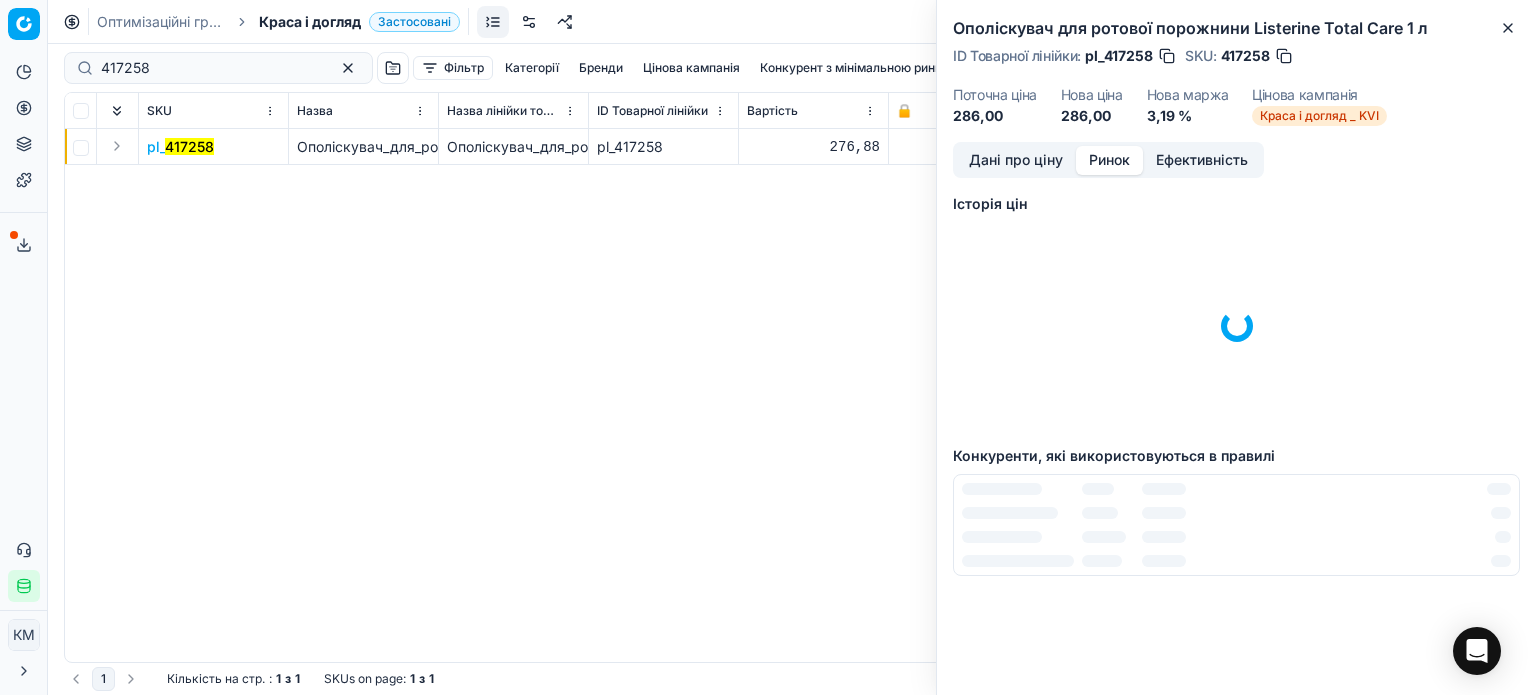 scroll, scrollTop: 0, scrollLeft: 0, axis: both 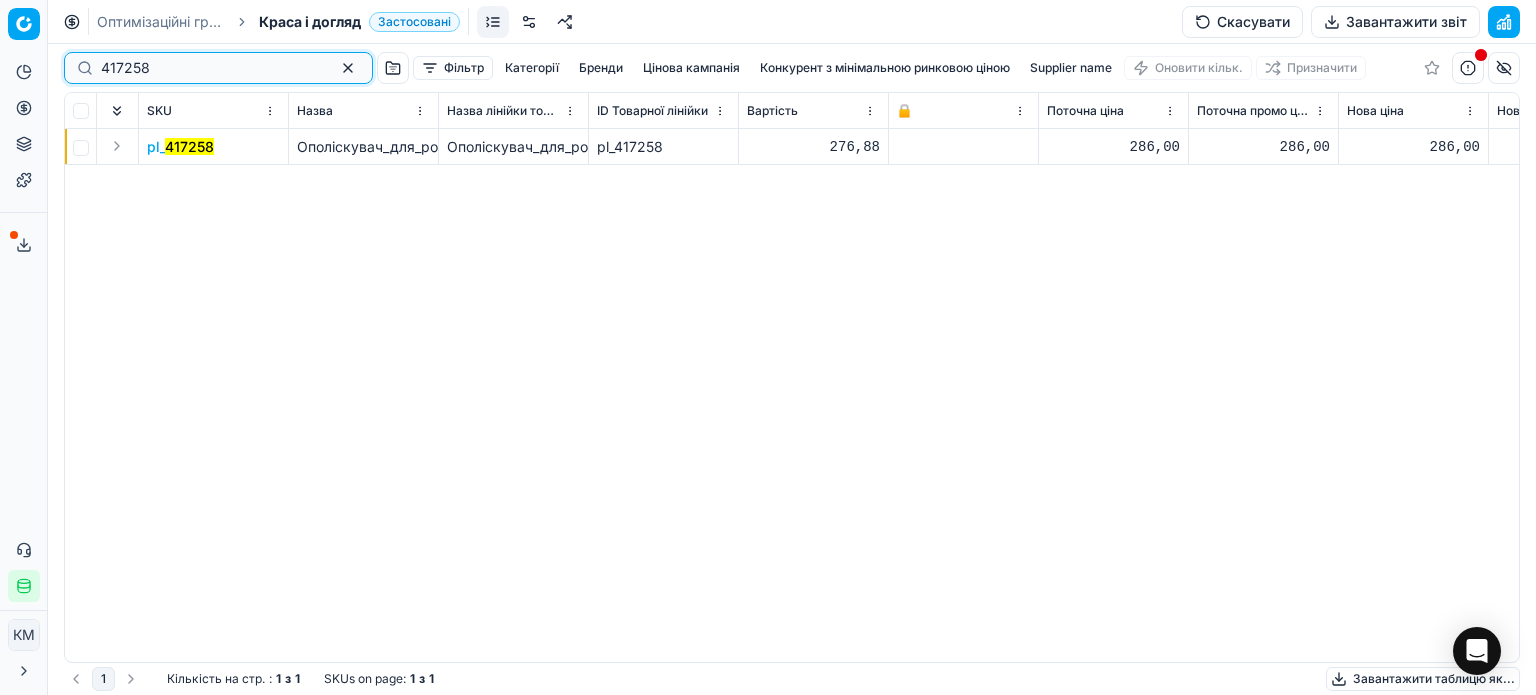 drag, startPoint x: 213, startPoint y: 69, endPoint x: 190, endPoint y: 69, distance: 23 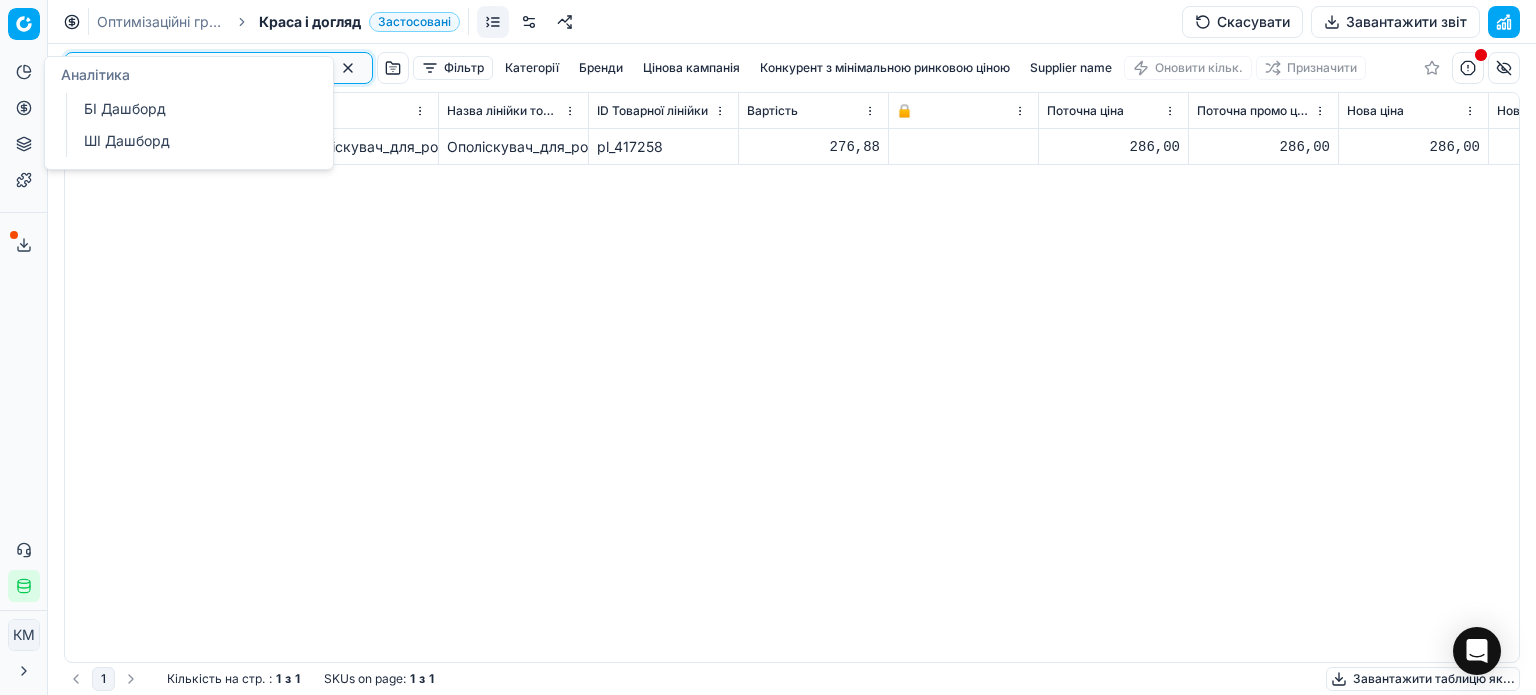 paste on "339260" 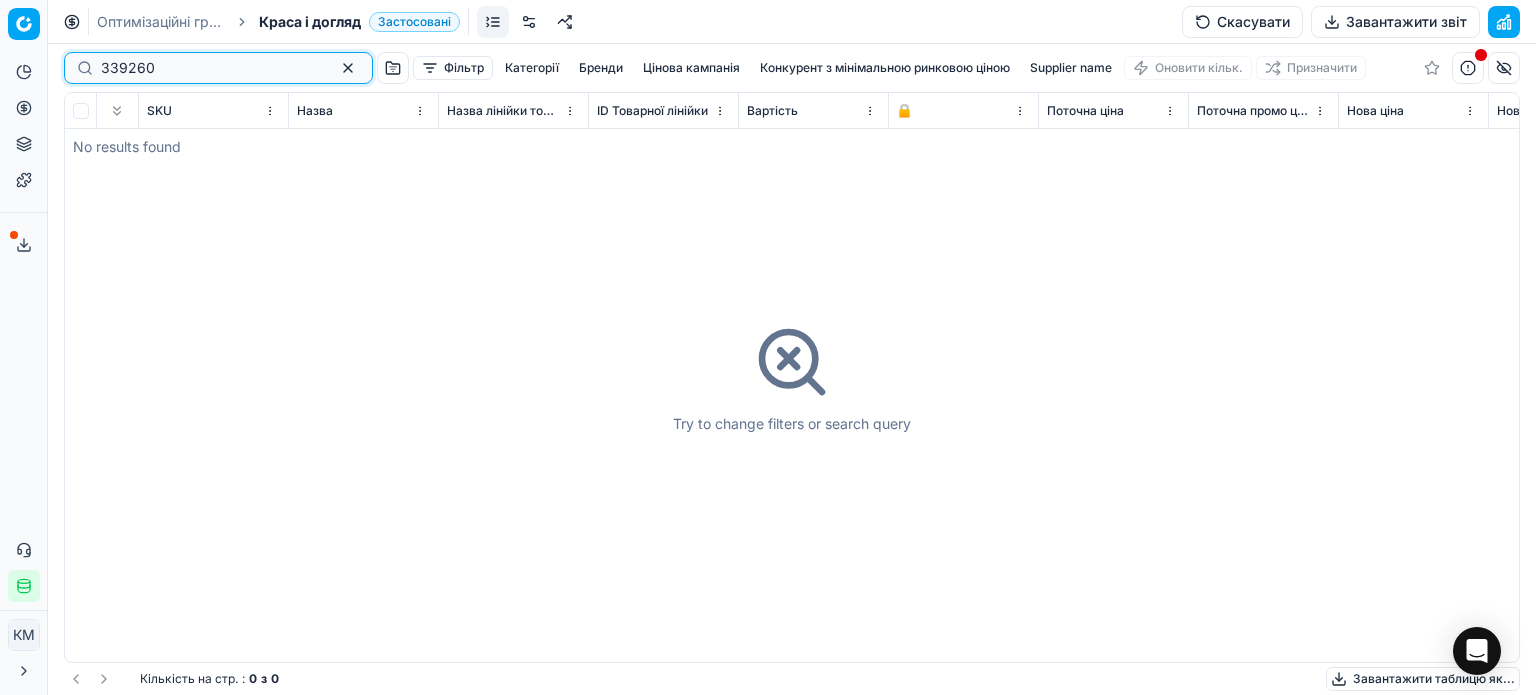click on "339260" at bounding box center (210, 68) 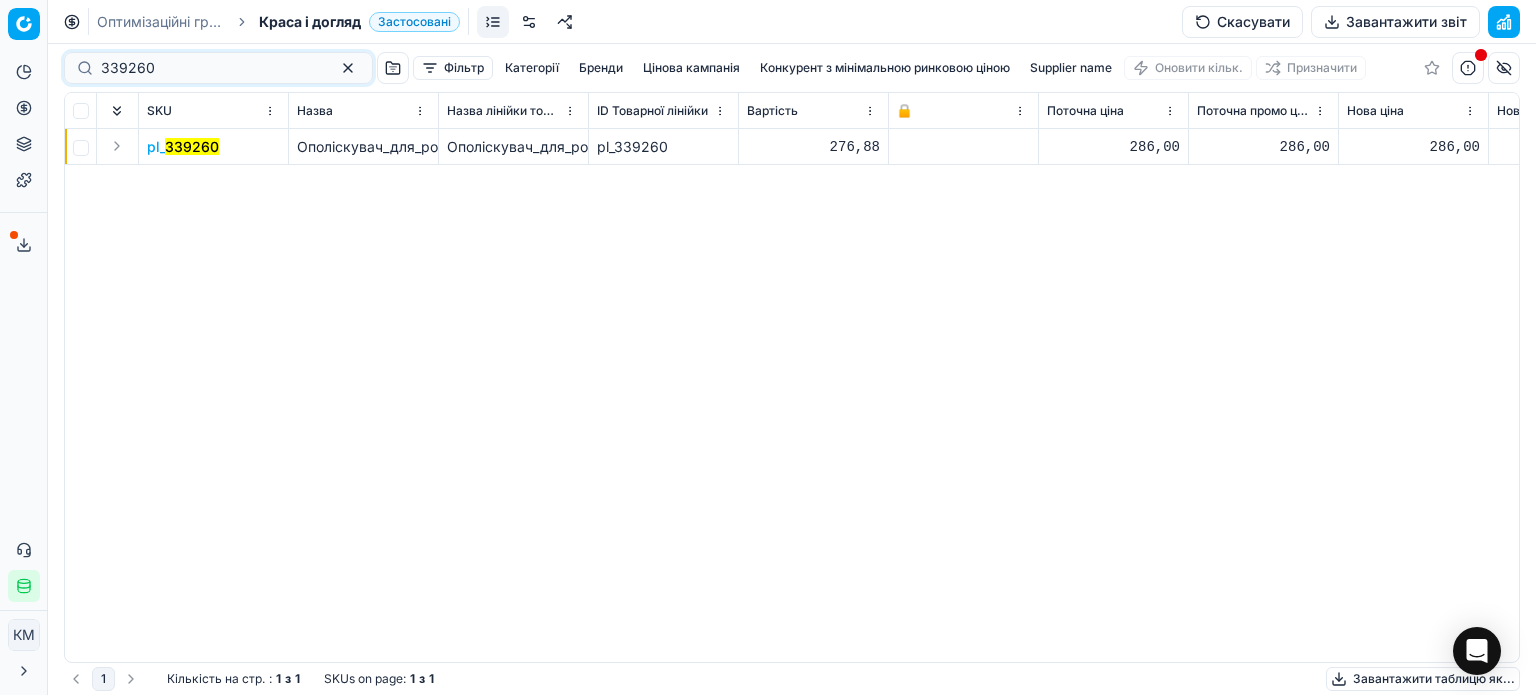 click on "339260" at bounding box center (192, 146) 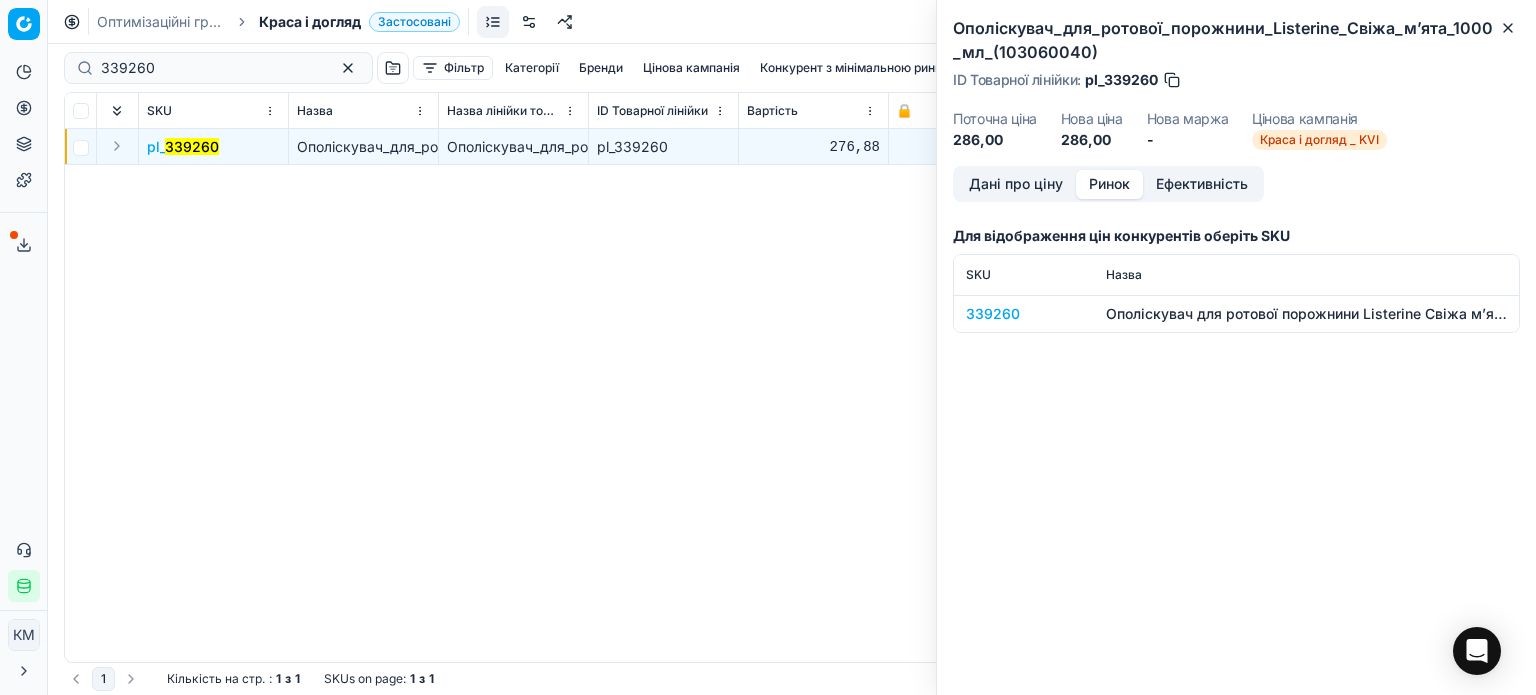 click on "Ринок" at bounding box center [1109, 184] 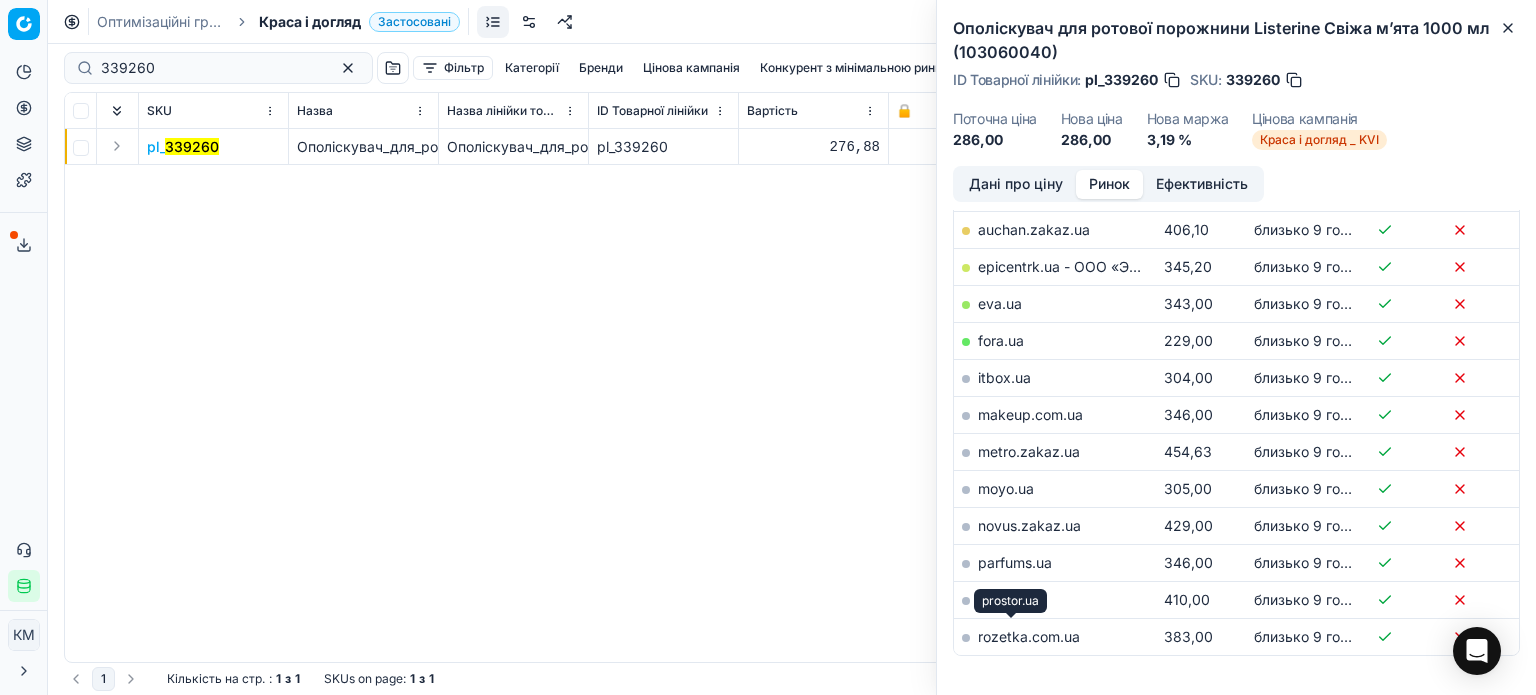 scroll, scrollTop: 400, scrollLeft: 0, axis: vertical 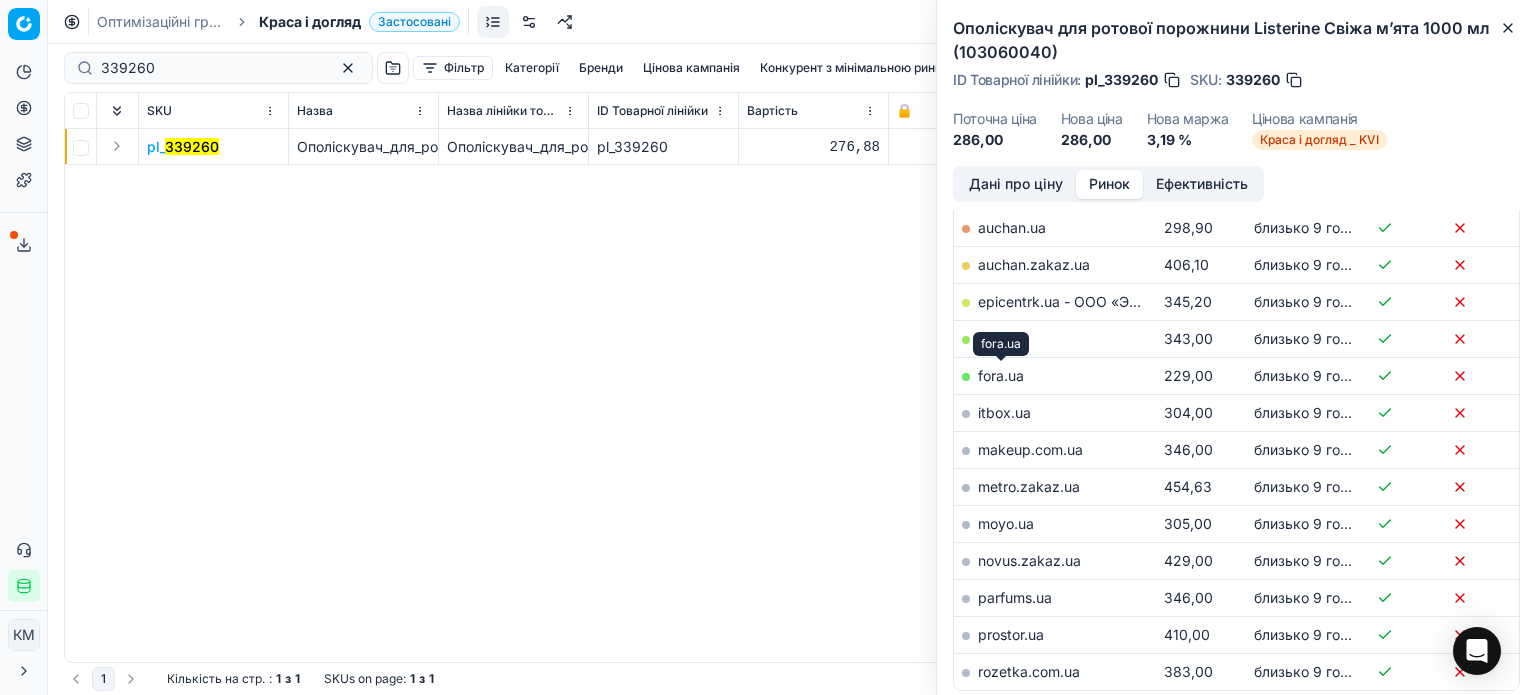 click on "fora.ua" at bounding box center (1001, 375) 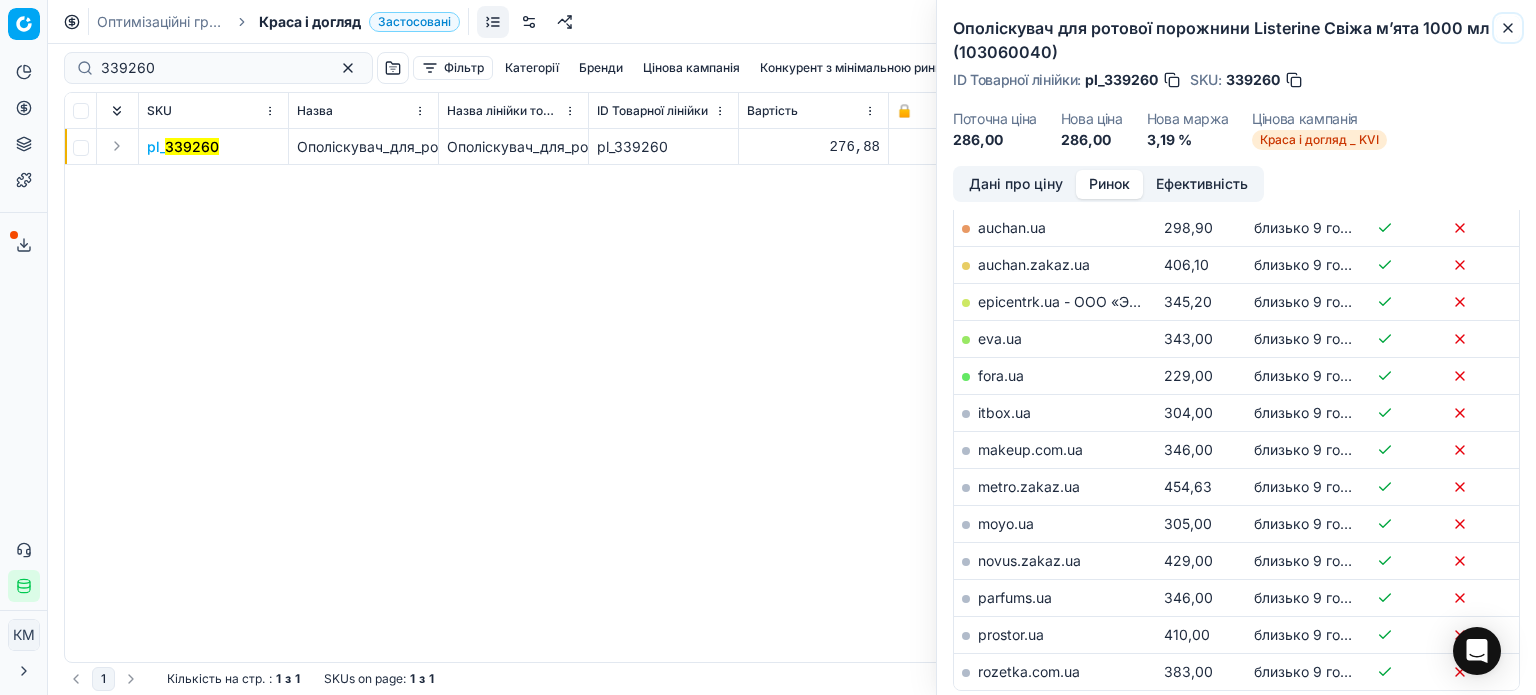 click 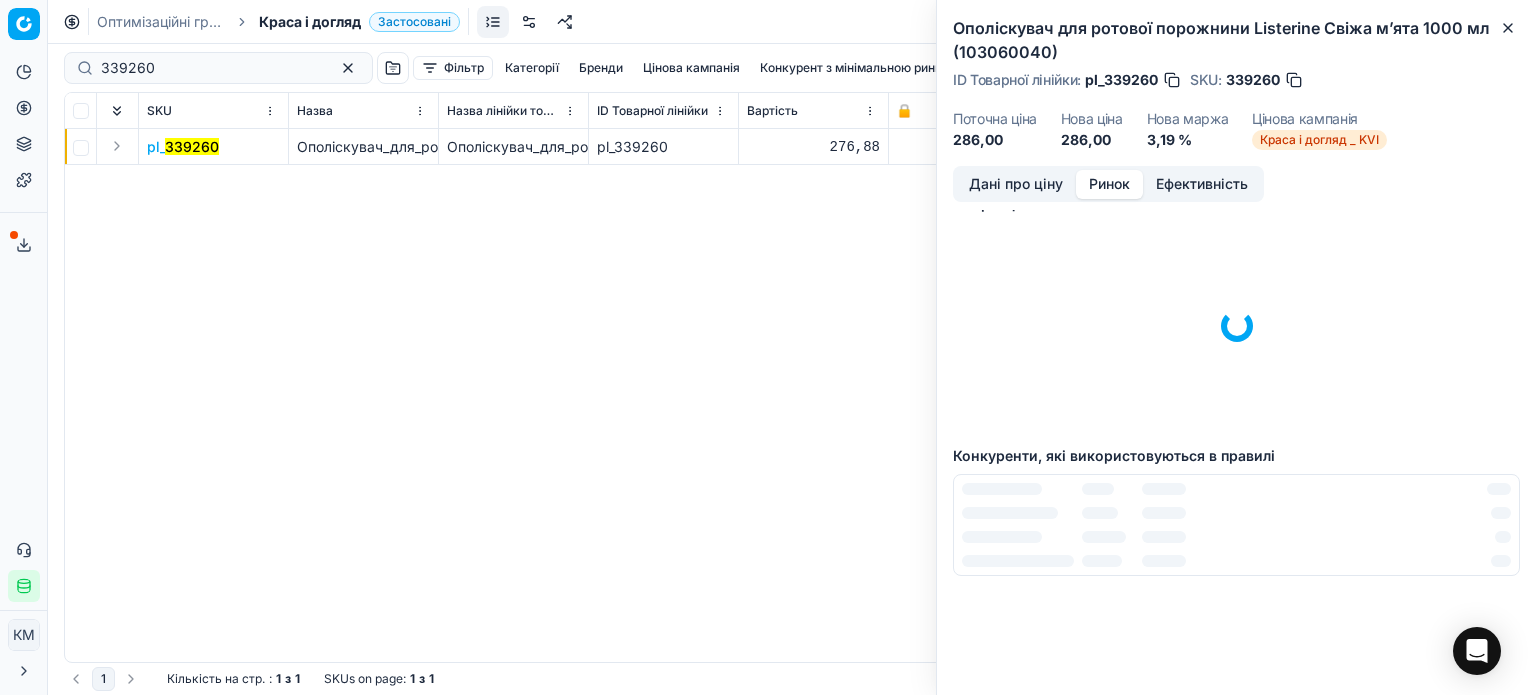 scroll, scrollTop: 0, scrollLeft: 0, axis: both 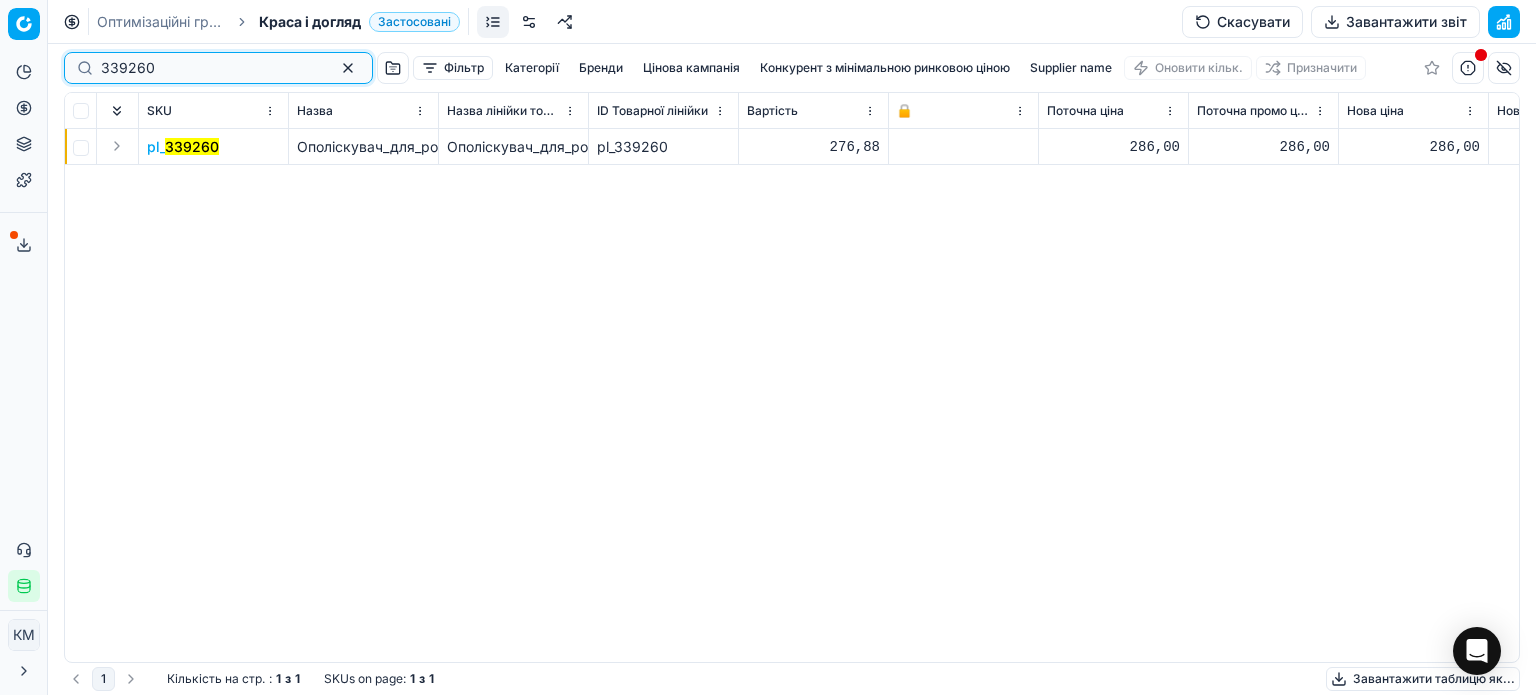 drag, startPoint x: 226, startPoint y: 67, endPoint x: 88, endPoint y: 68, distance: 138.00362 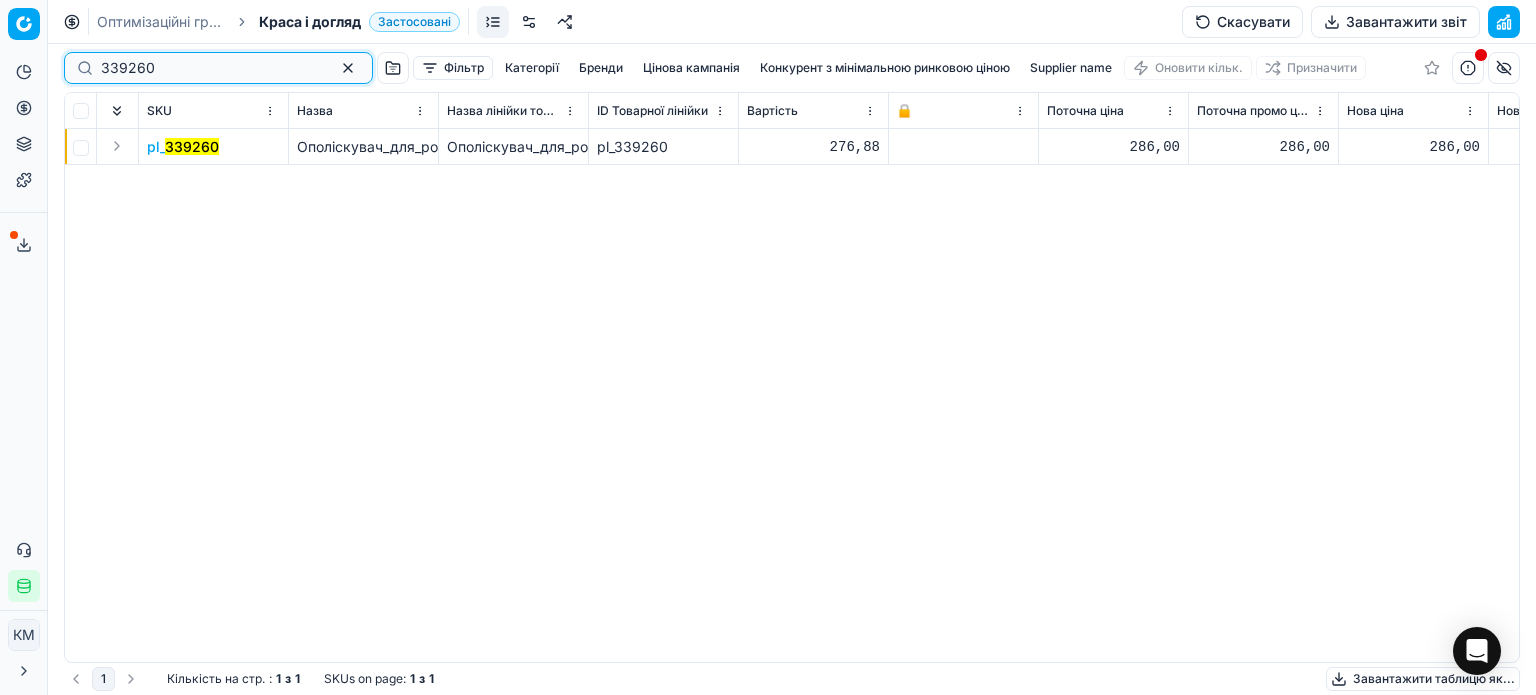click on "339260" at bounding box center [218, 68] 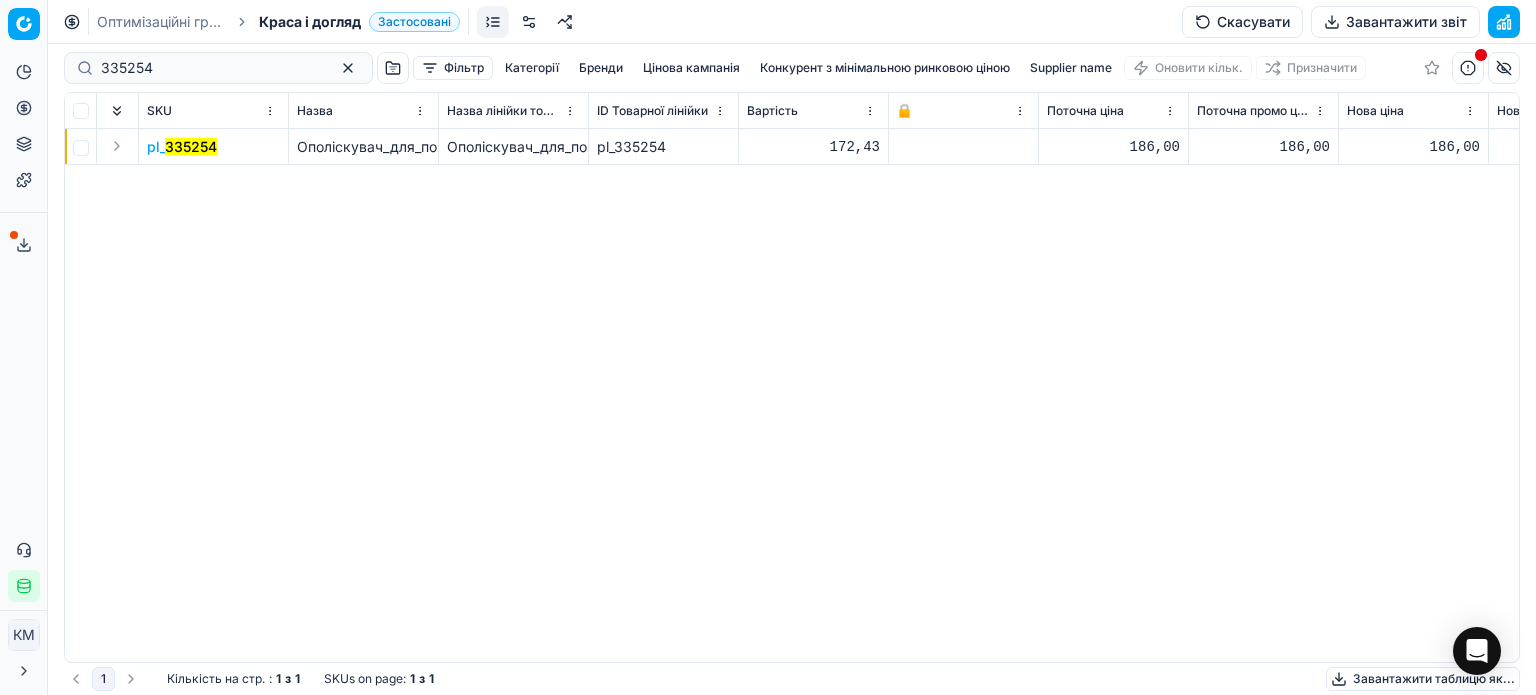 click on "335254" at bounding box center [191, 146] 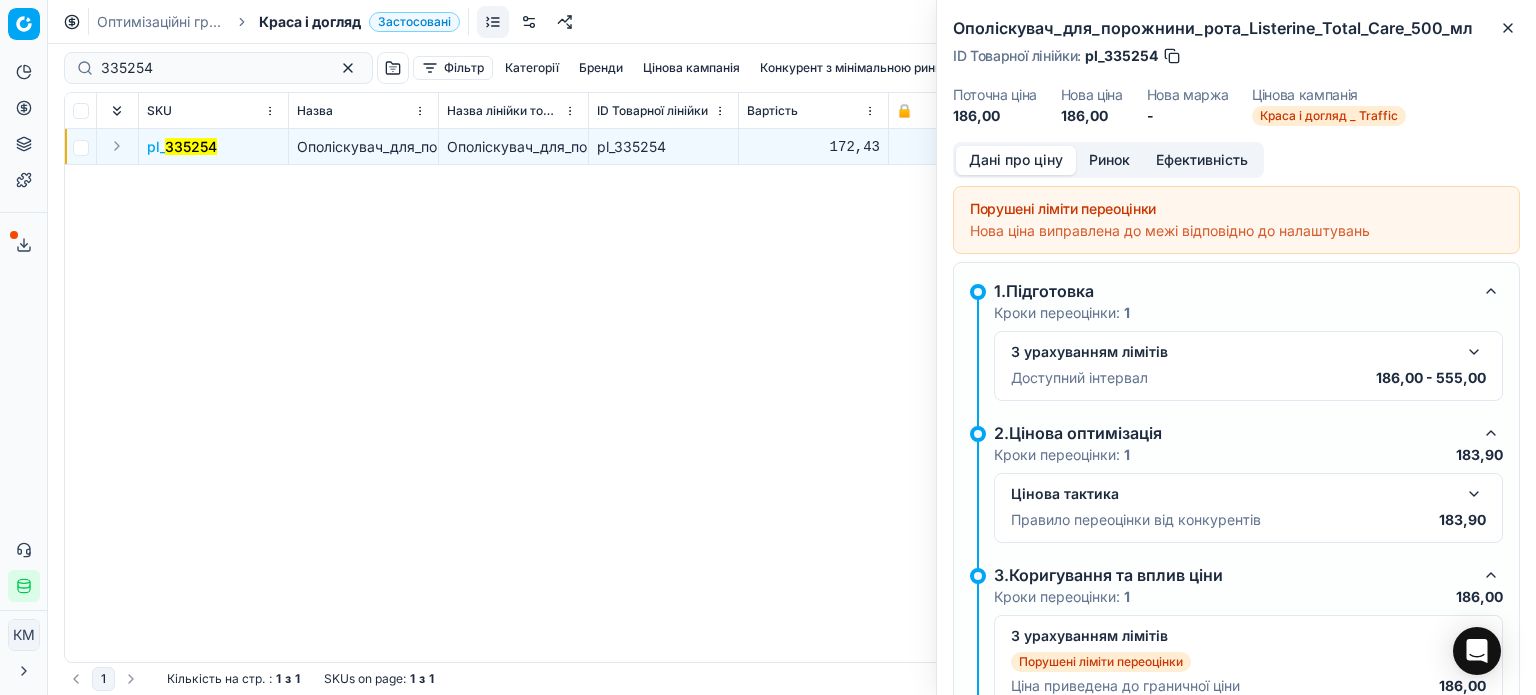 click on "Ринок" at bounding box center (1109, 160) 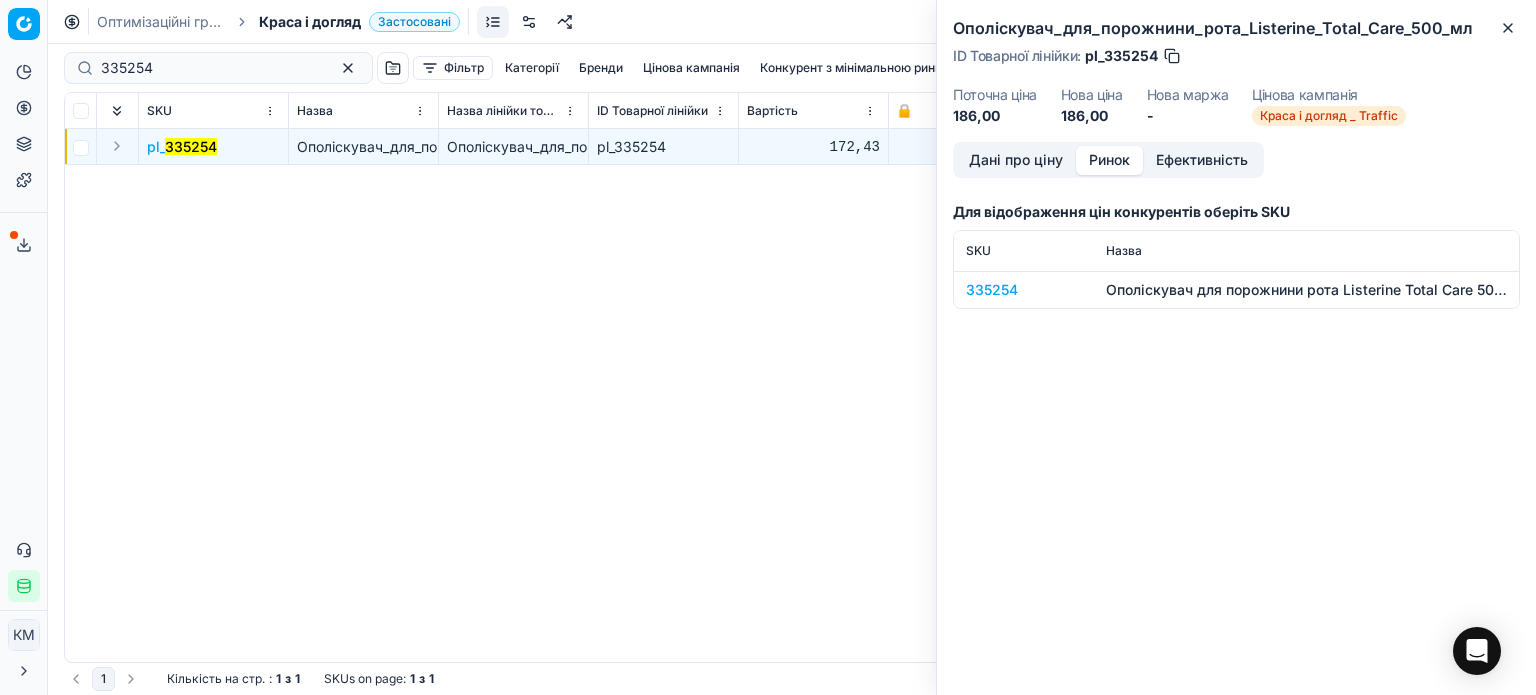 click on "335254" at bounding box center [1024, 290] 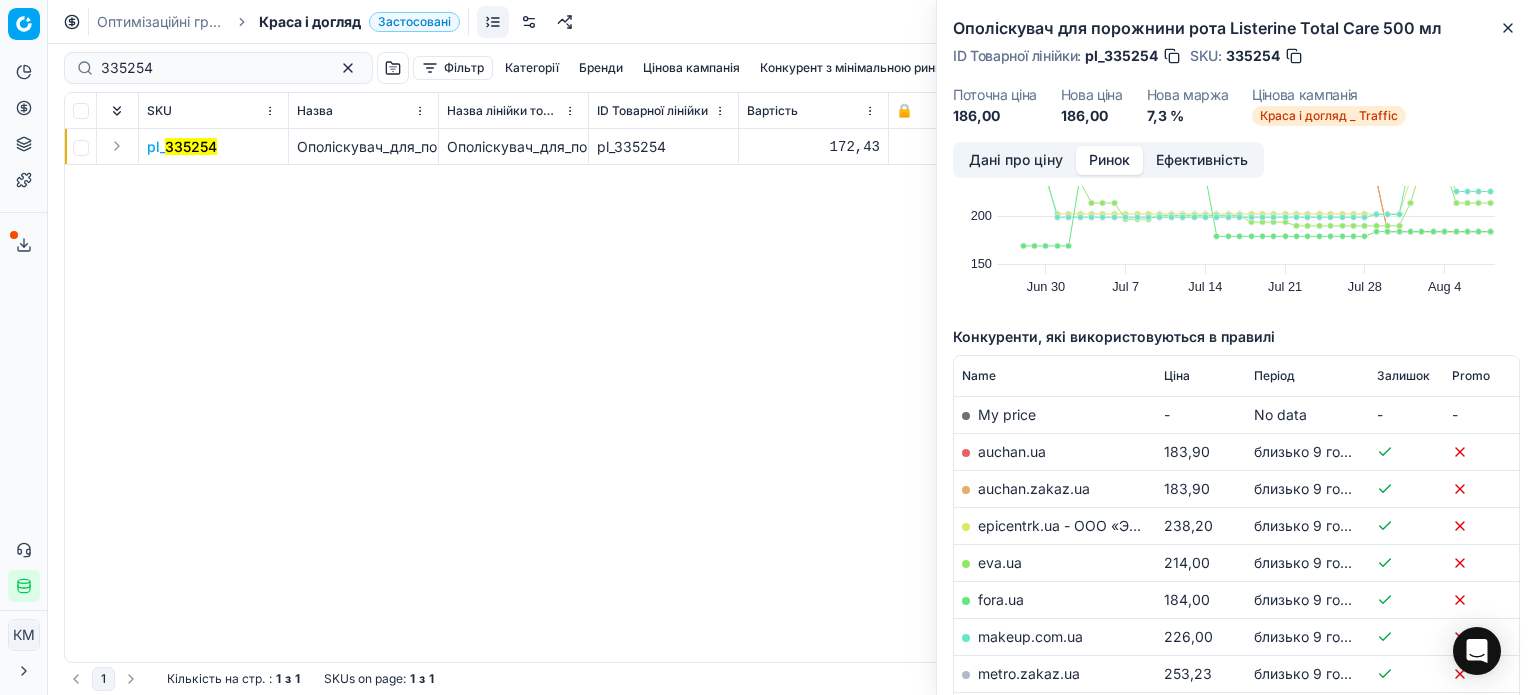scroll, scrollTop: 300, scrollLeft: 0, axis: vertical 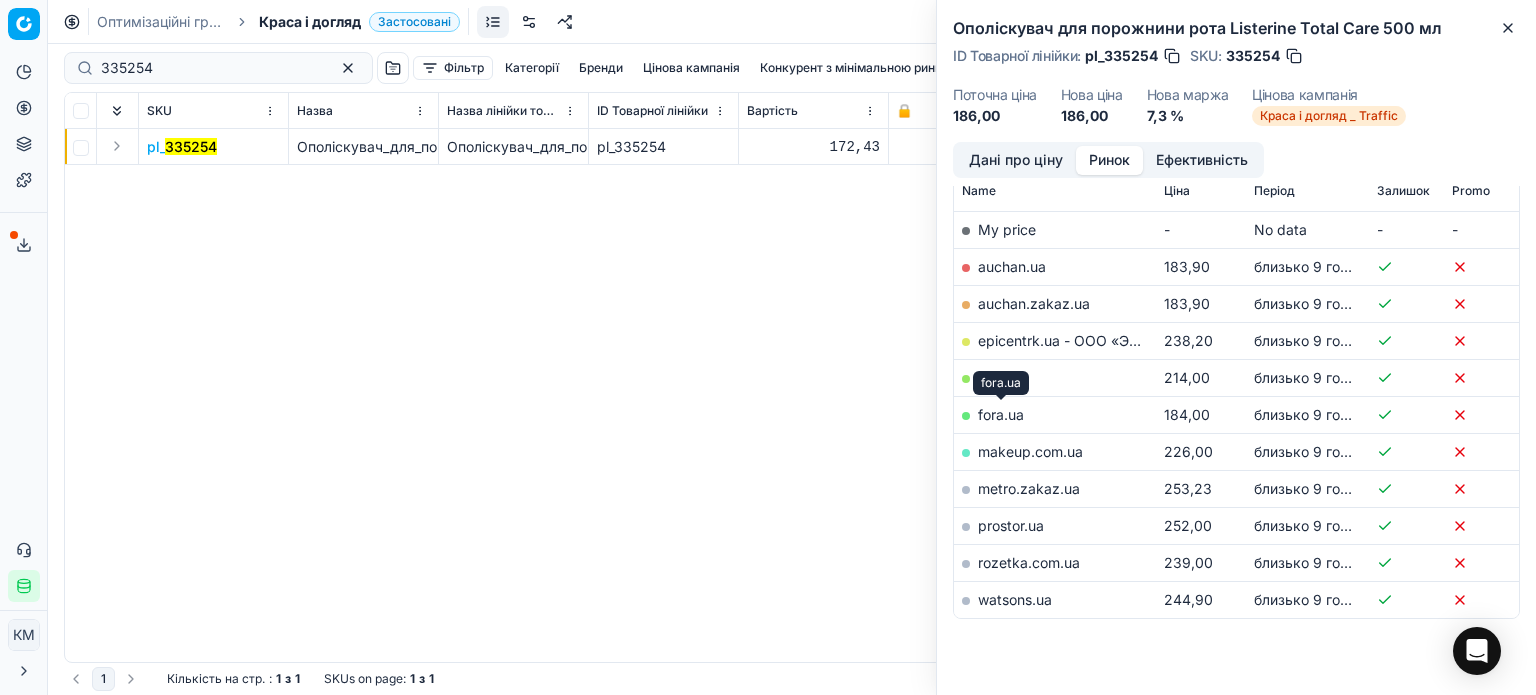 click on "fora.ua" at bounding box center (1001, 414) 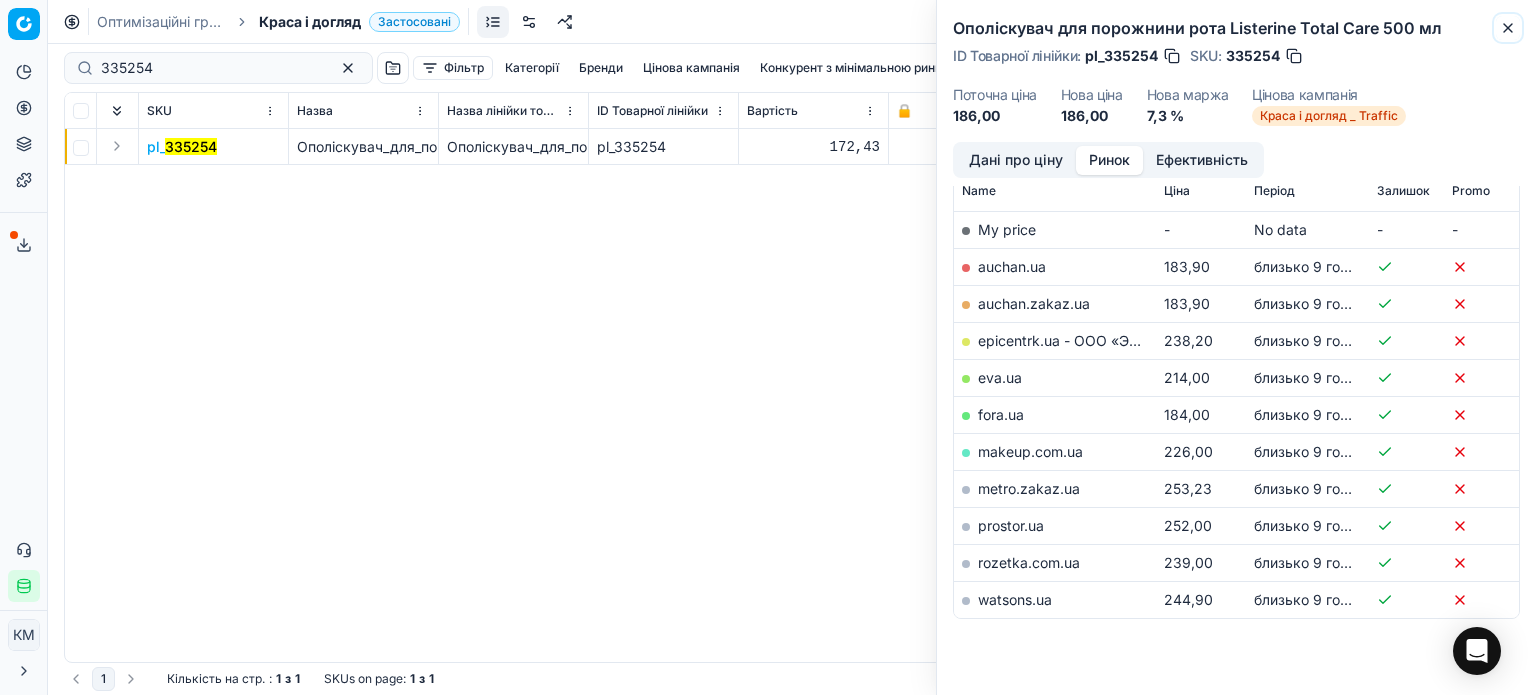 click 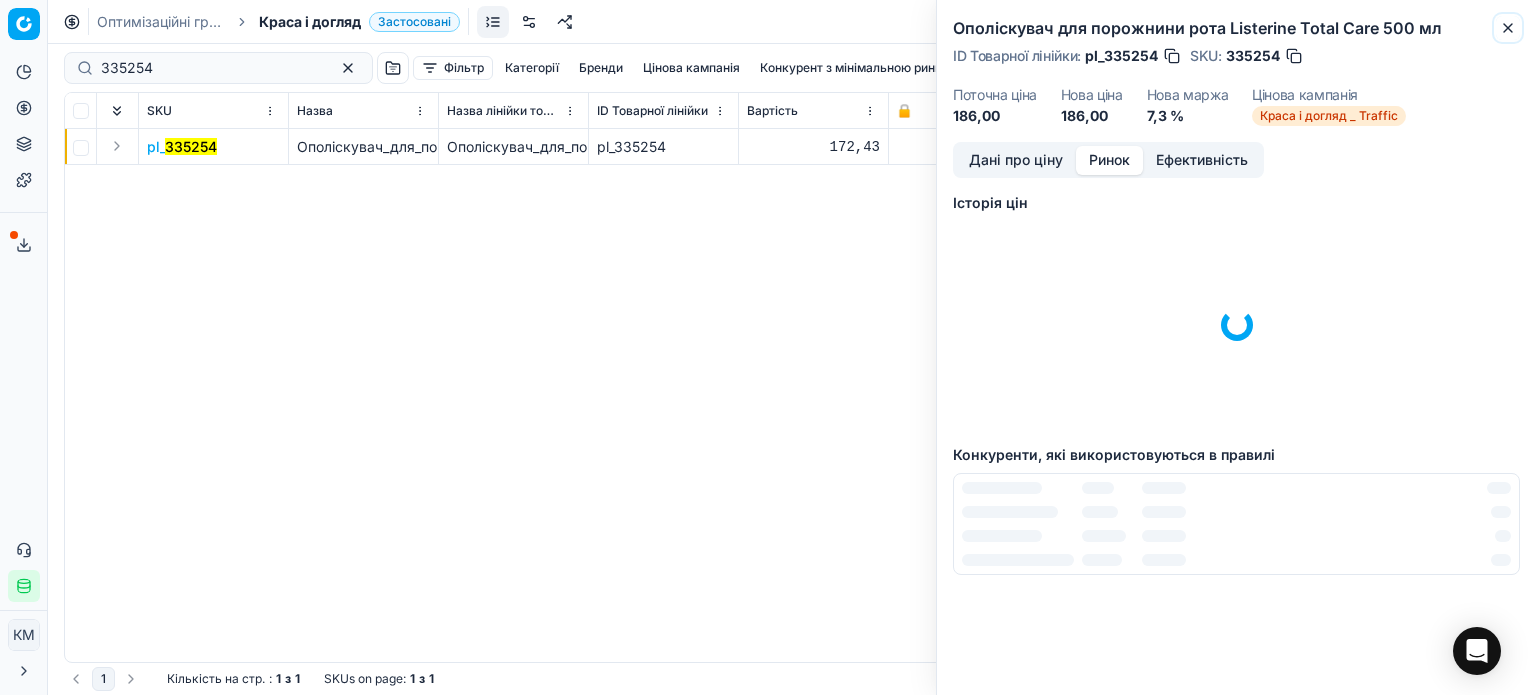 scroll, scrollTop: 4, scrollLeft: 0, axis: vertical 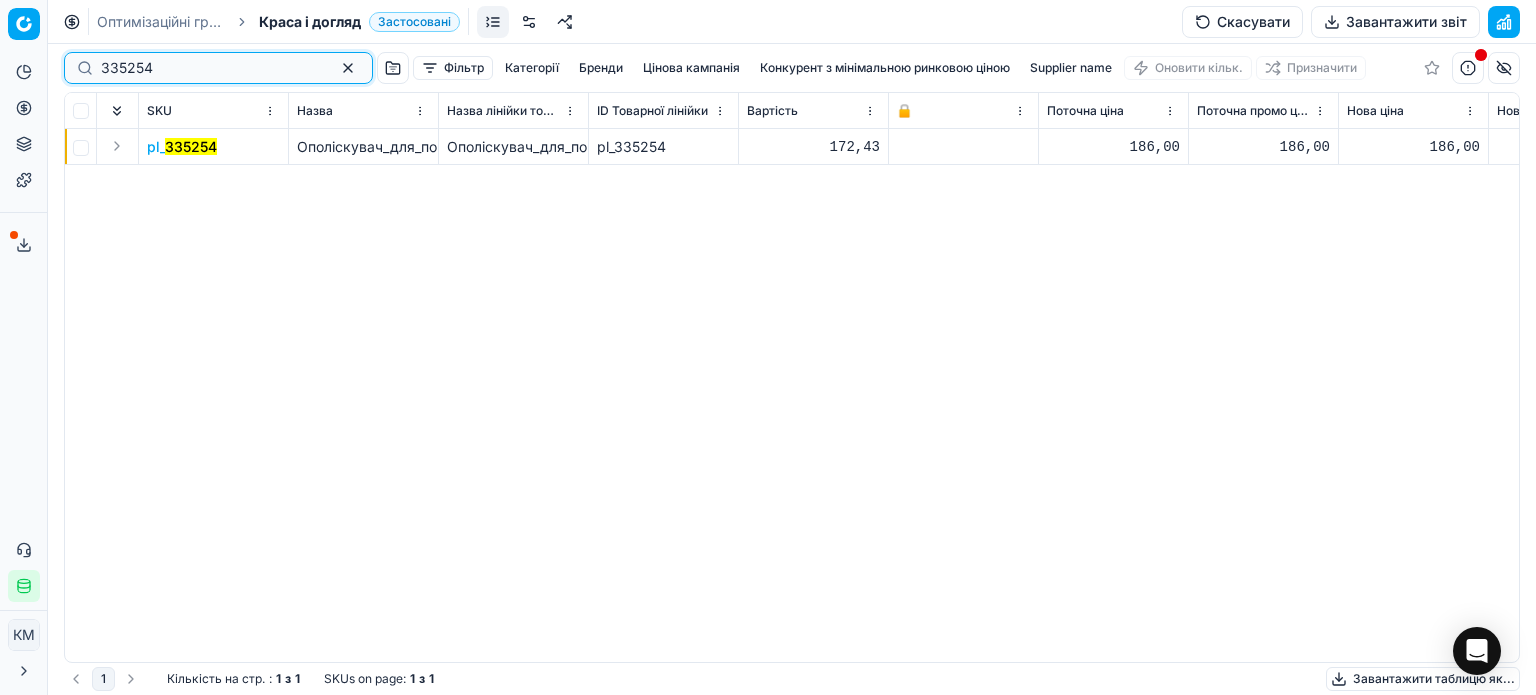 drag, startPoint x: 200, startPoint y: 70, endPoint x: 92, endPoint y: 79, distance: 108.37435 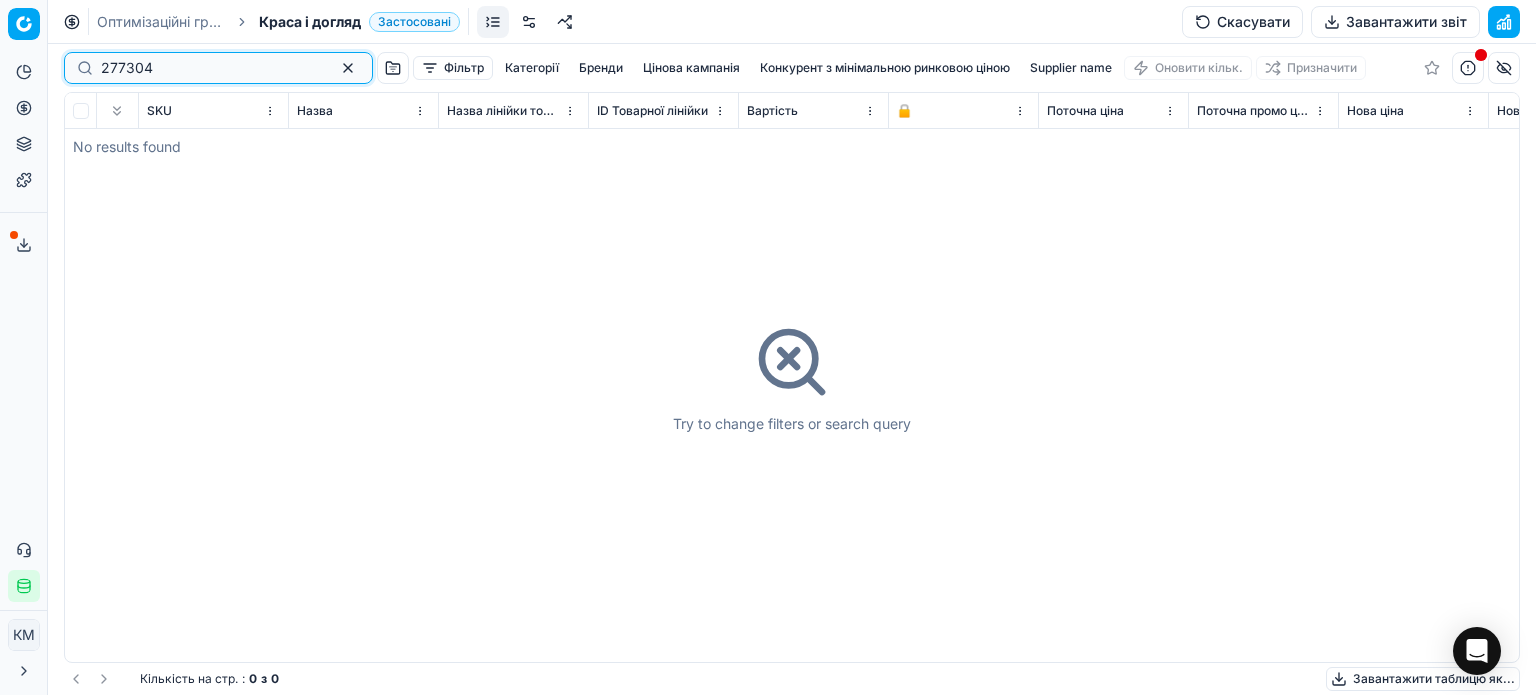 click on "277304" at bounding box center (210, 68) 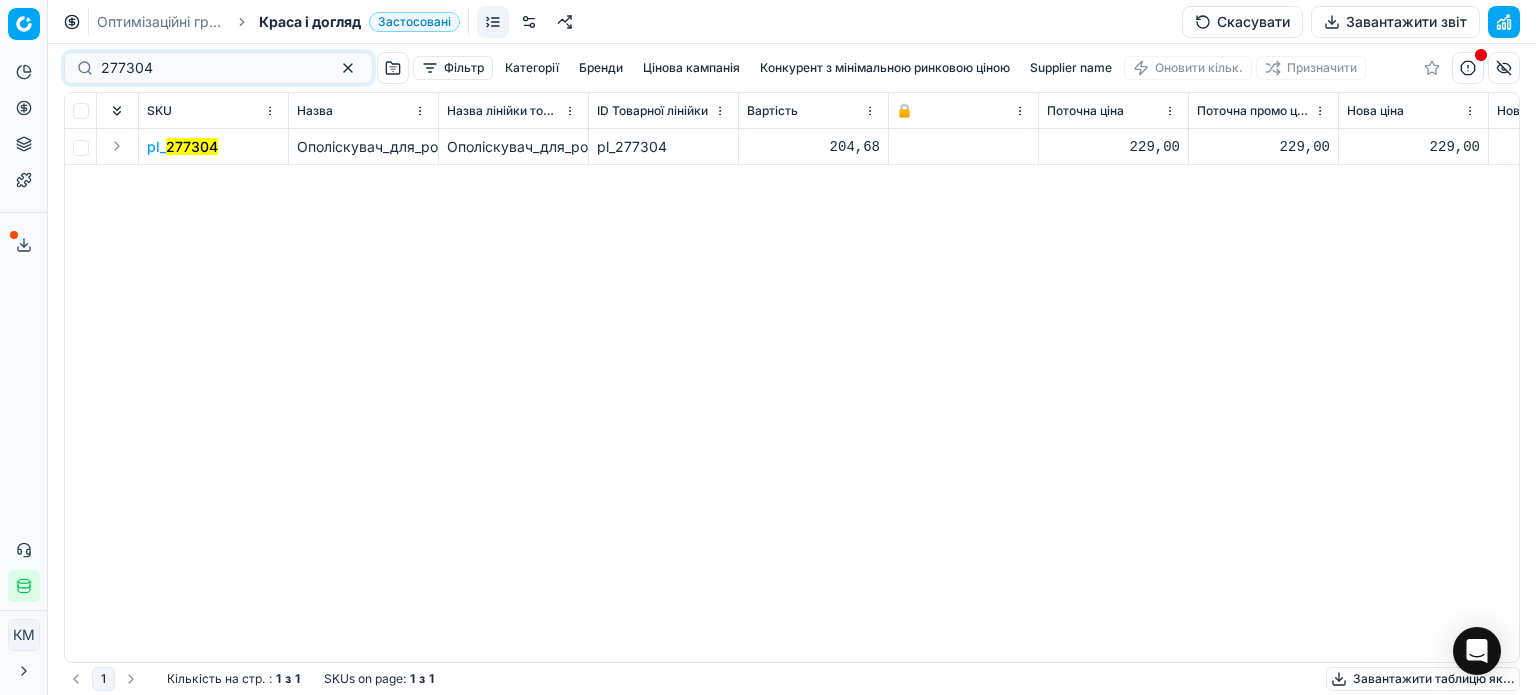 click on "277304" at bounding box center (192, 146) 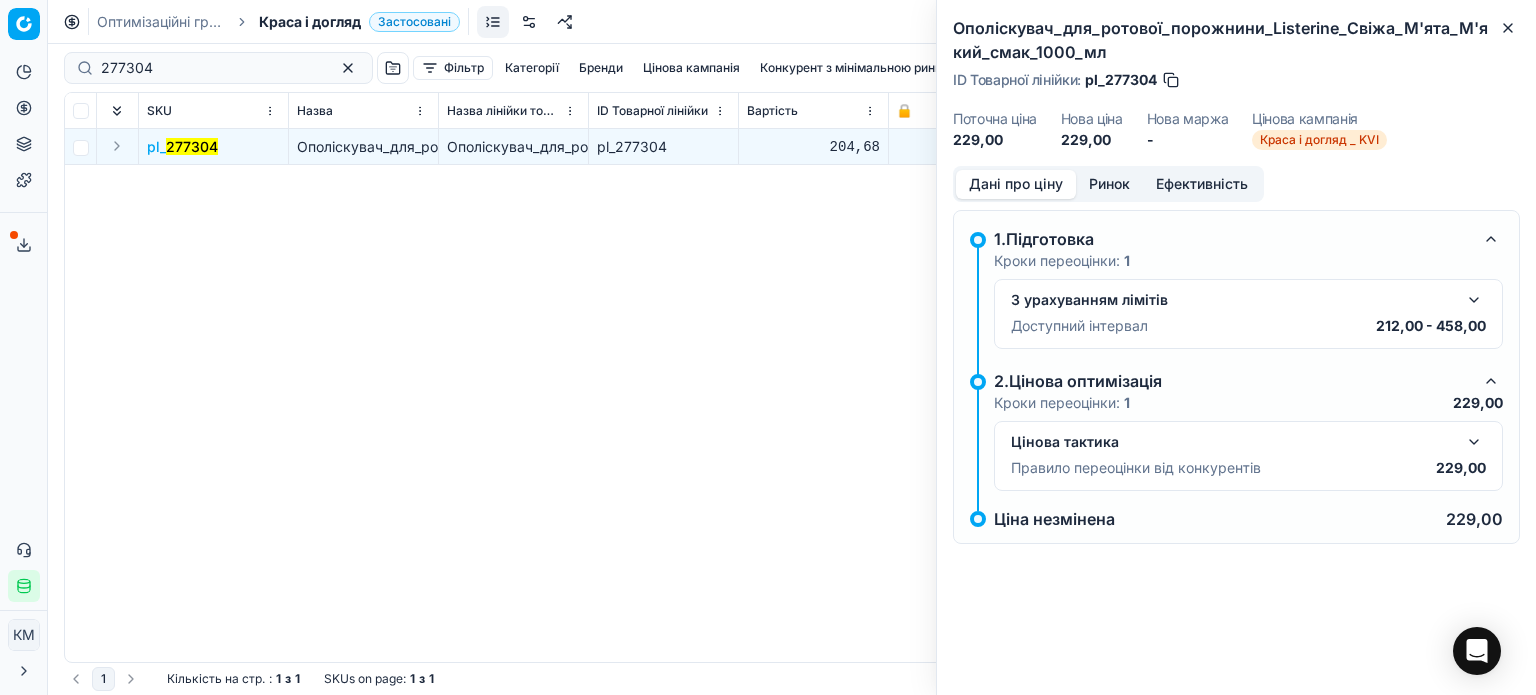 click on "Ринок" at bounding box center [1109, 184] 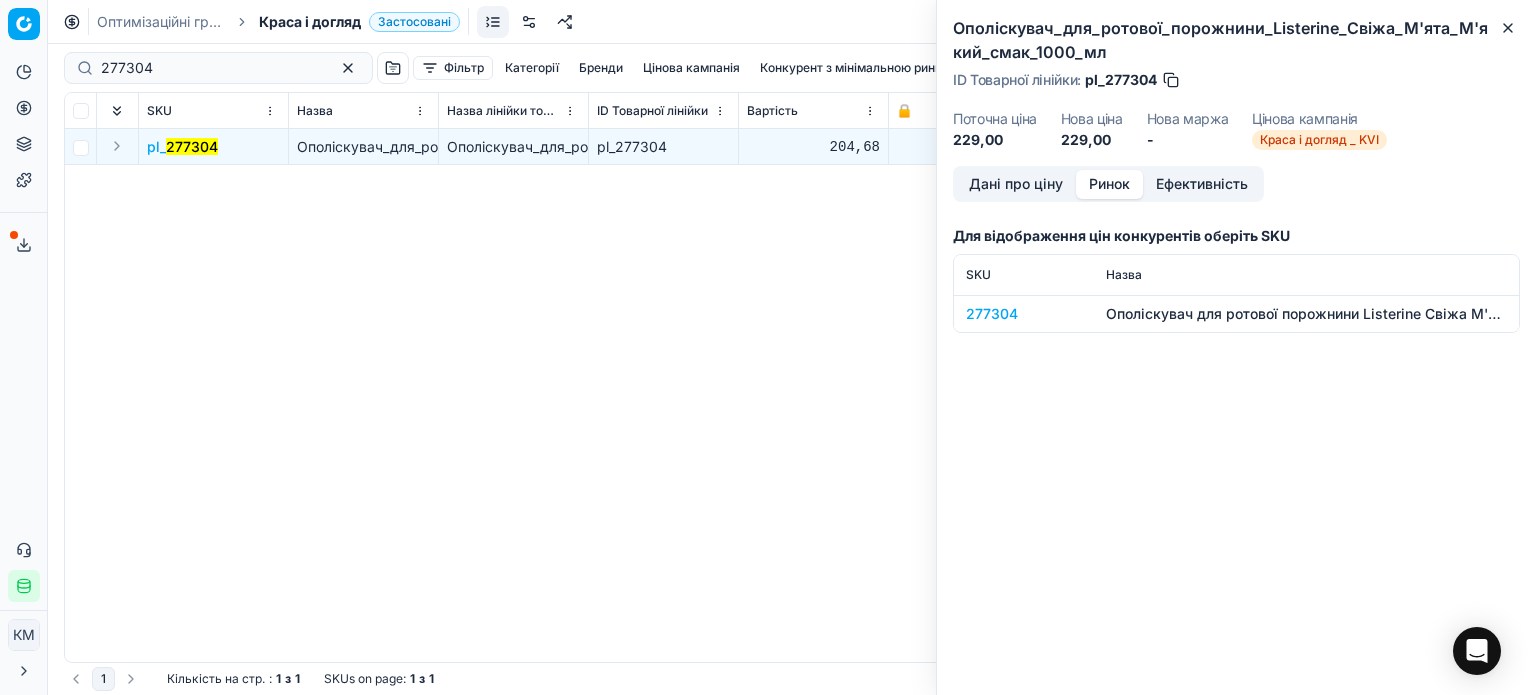 click on "277304" at bounding box center [1024, 314] 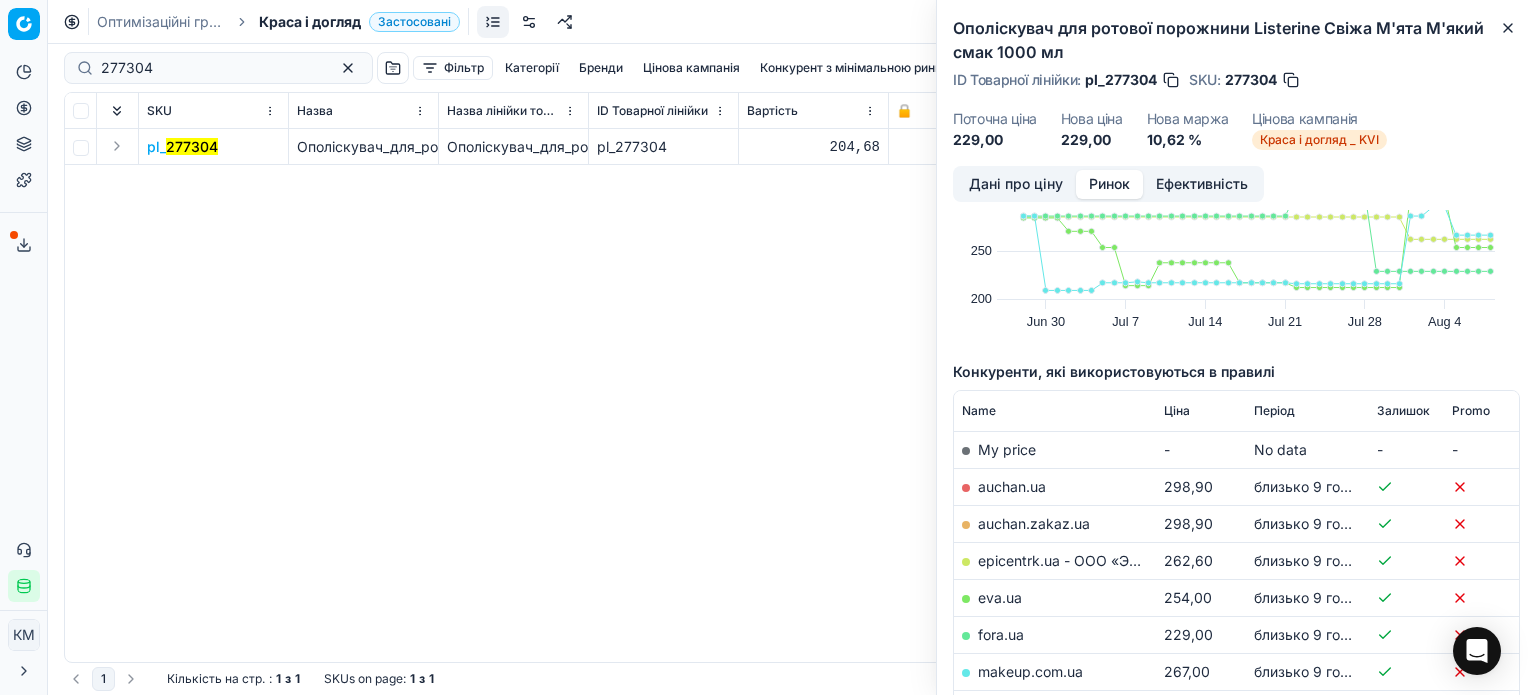scroll, scrollTop: 100, scrollLeft: 0, axis: vertical 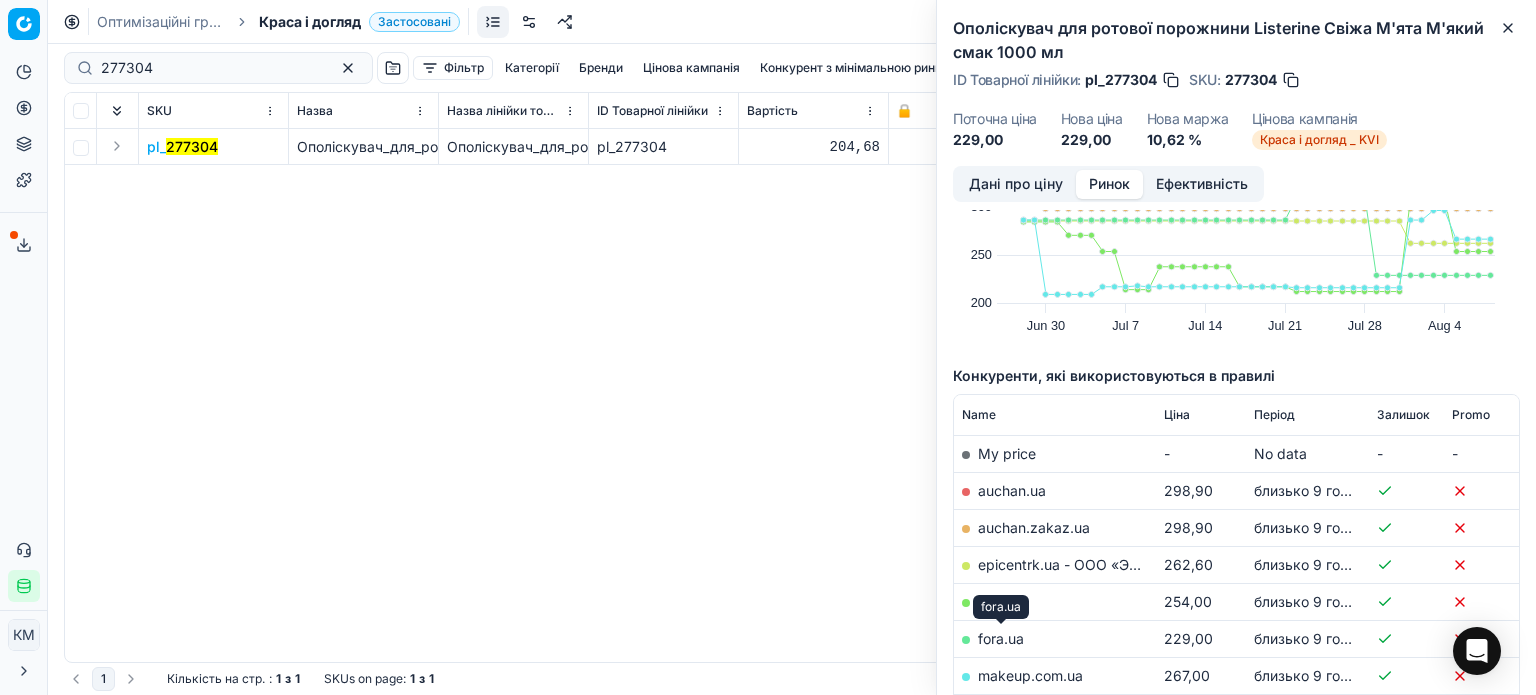 click on "fora.ua" at bounding box center (1001, 638) 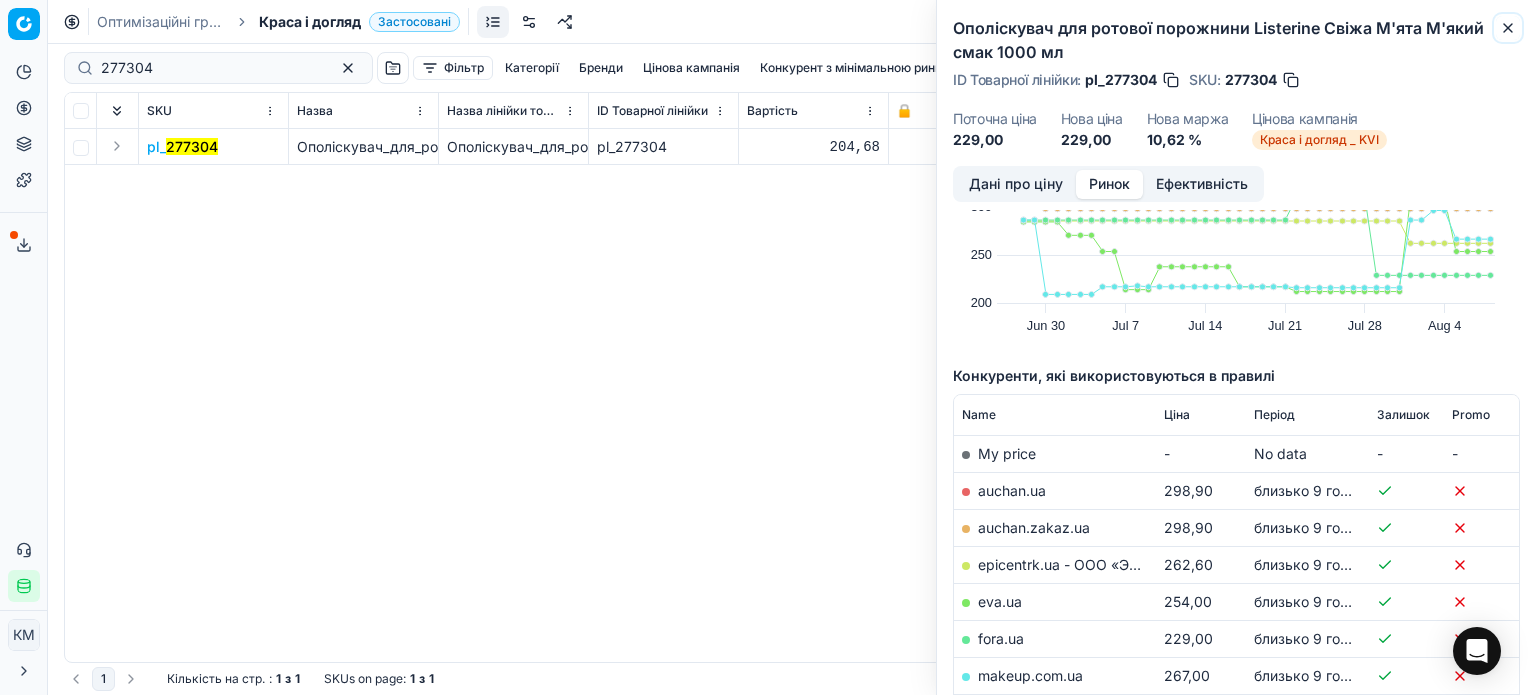 click 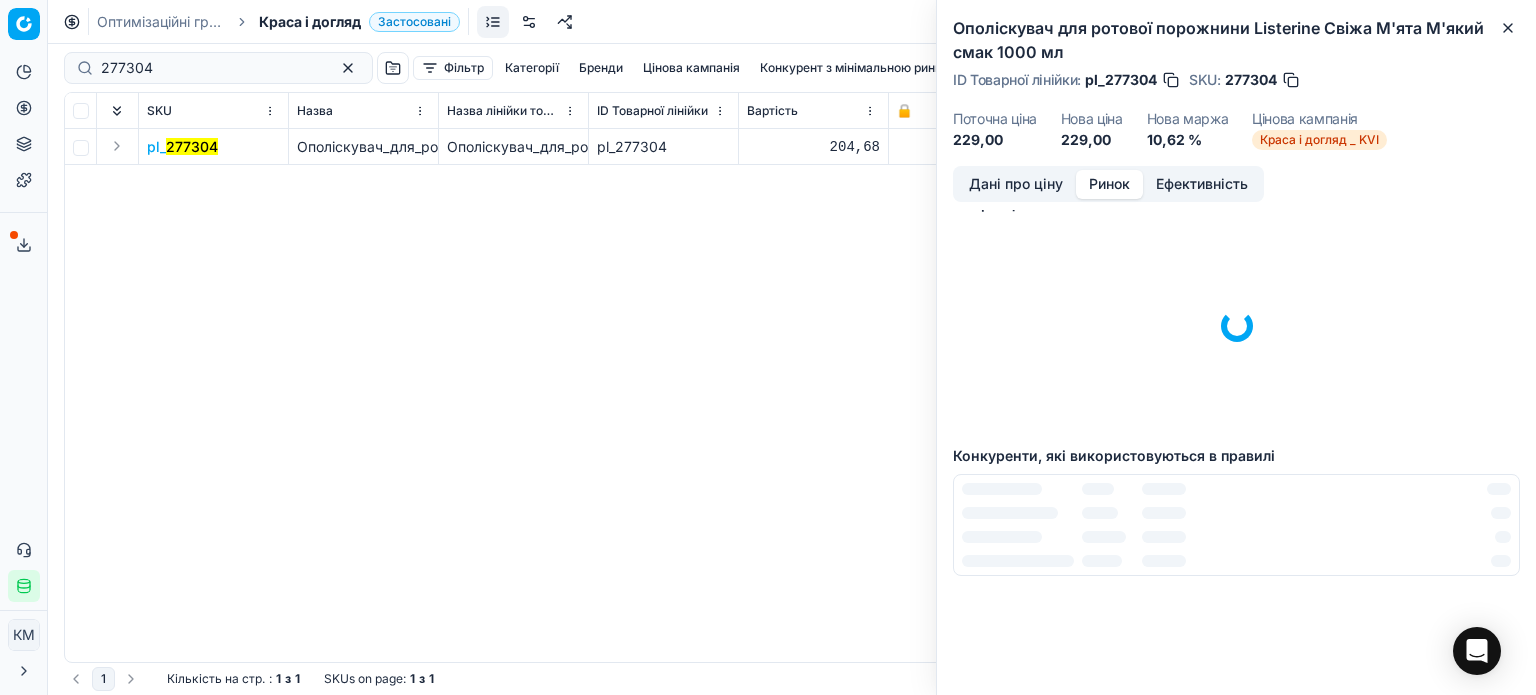 scroll, scrollTop: 0, scrollLeft: 0, axis: both 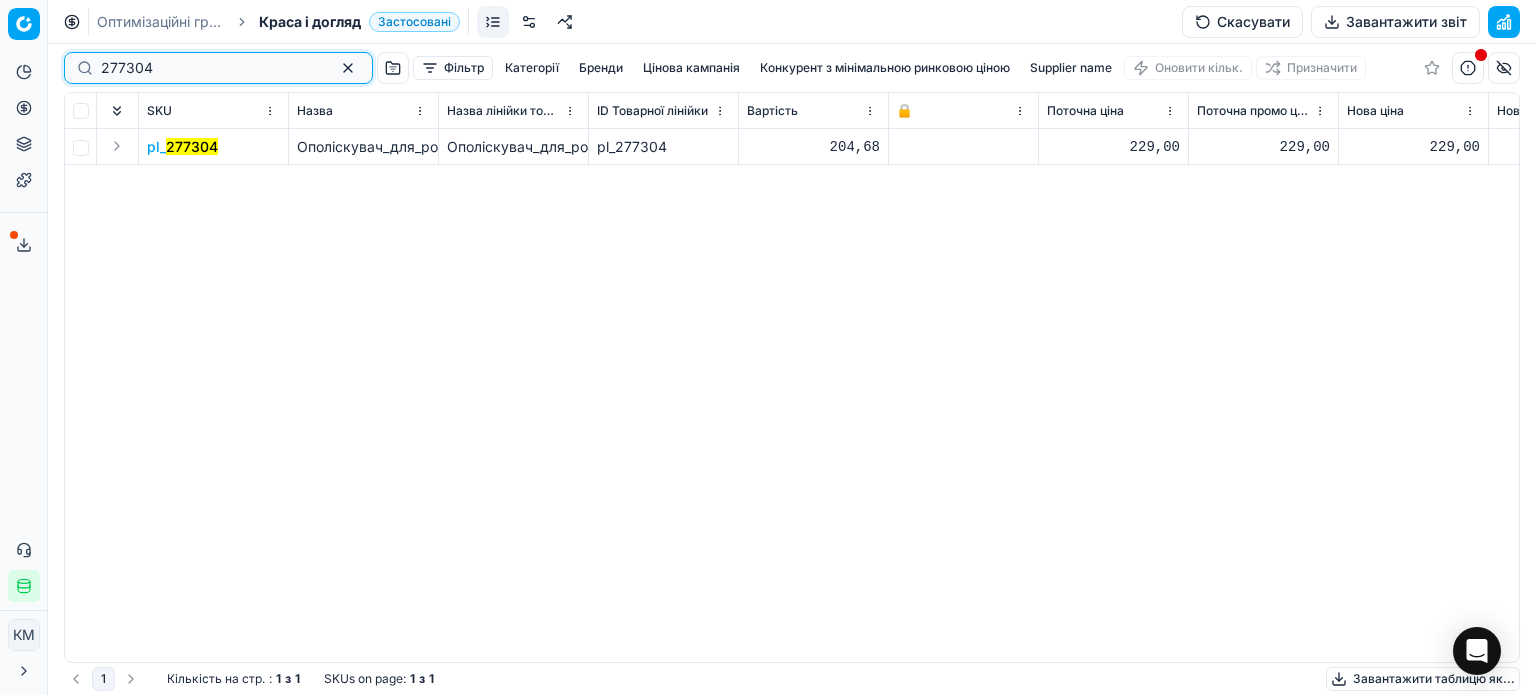 drag, startPoint x: 128, startPoint y: 89, endPoint x: 4, endPoint y: 84, distance: 124.10077 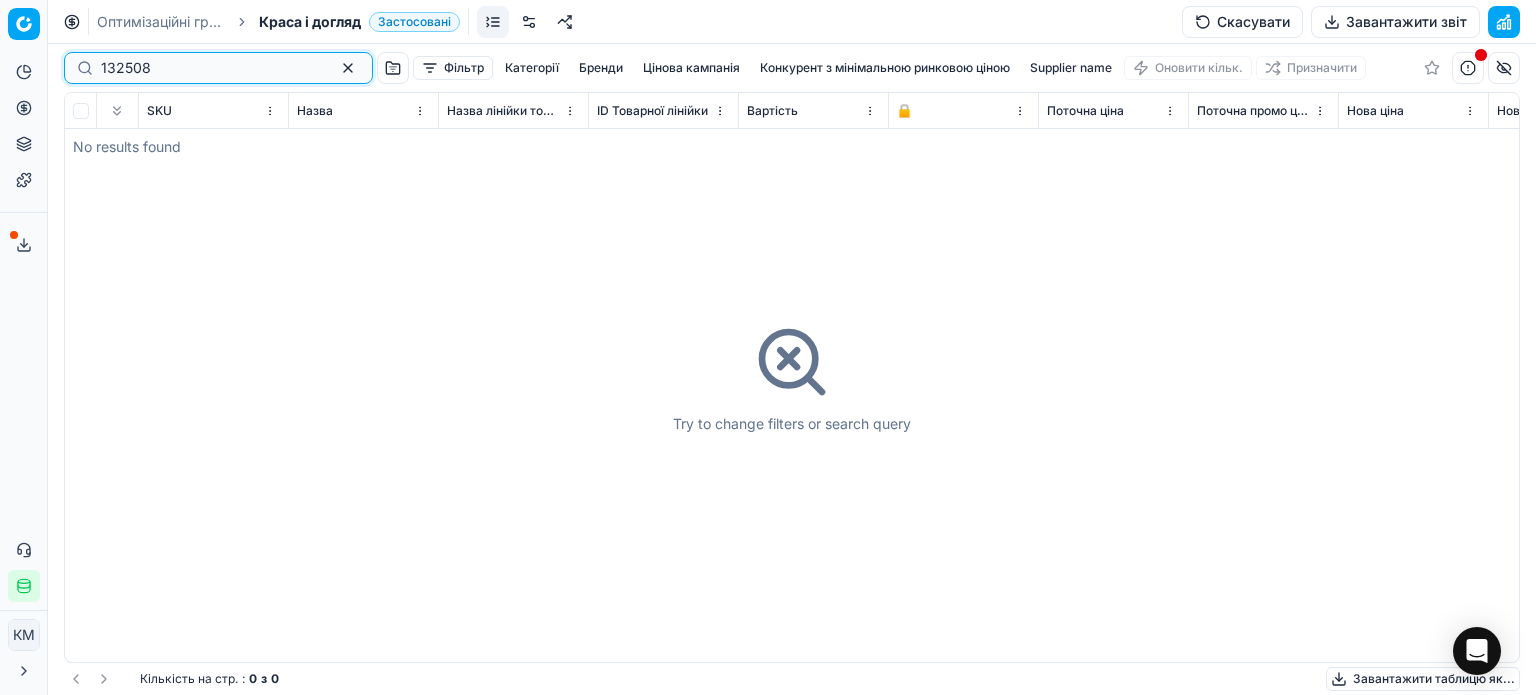click on "132508" at bounding box center (210, 68) 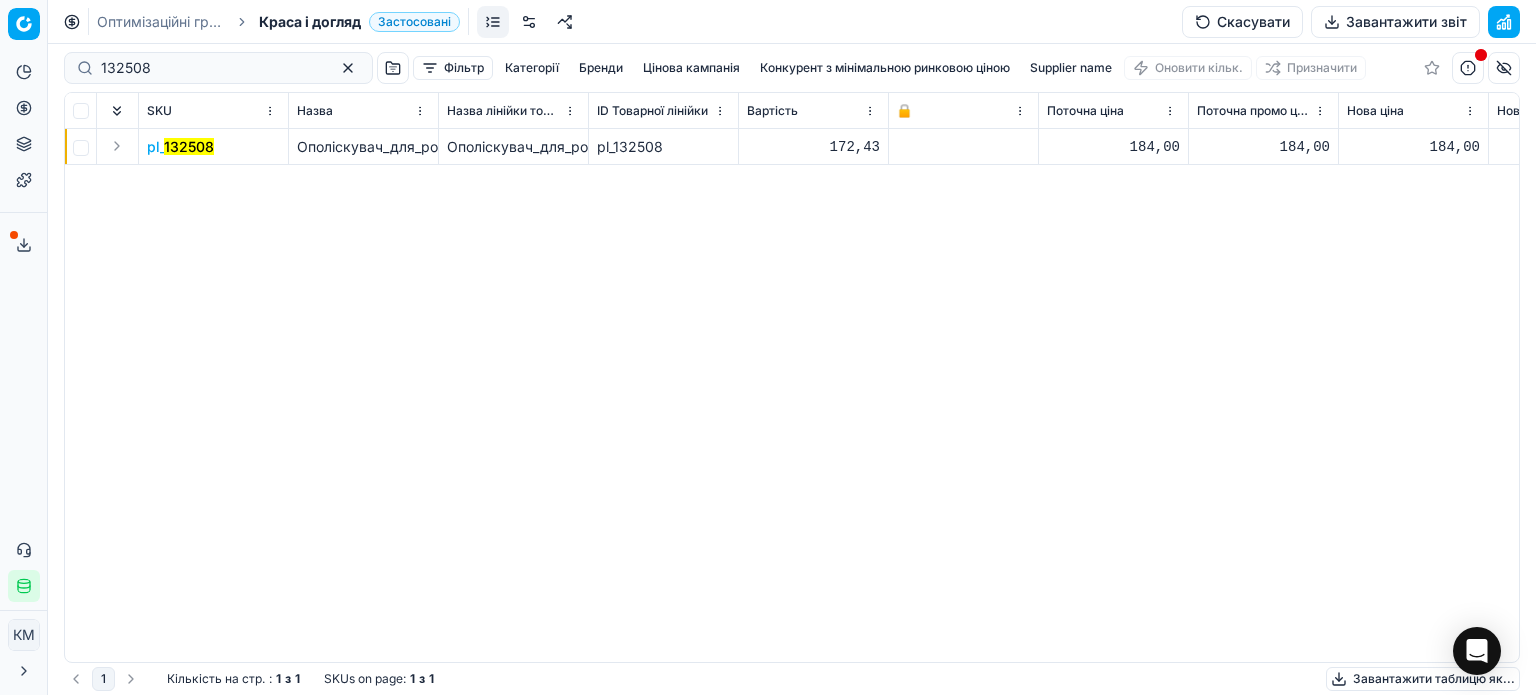 click on "132508" at bounding box center [189, 146] 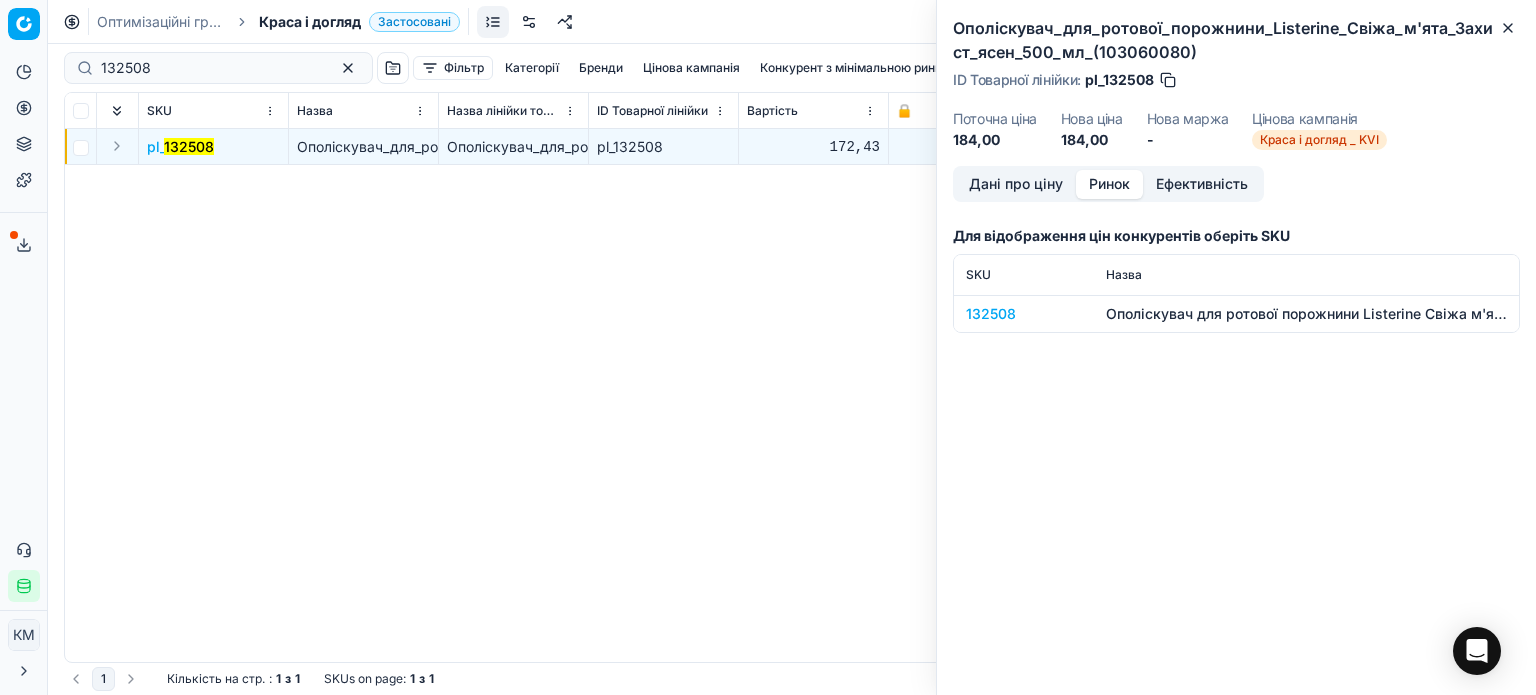 click on "Ринок" at bounding box center [1109, 184] 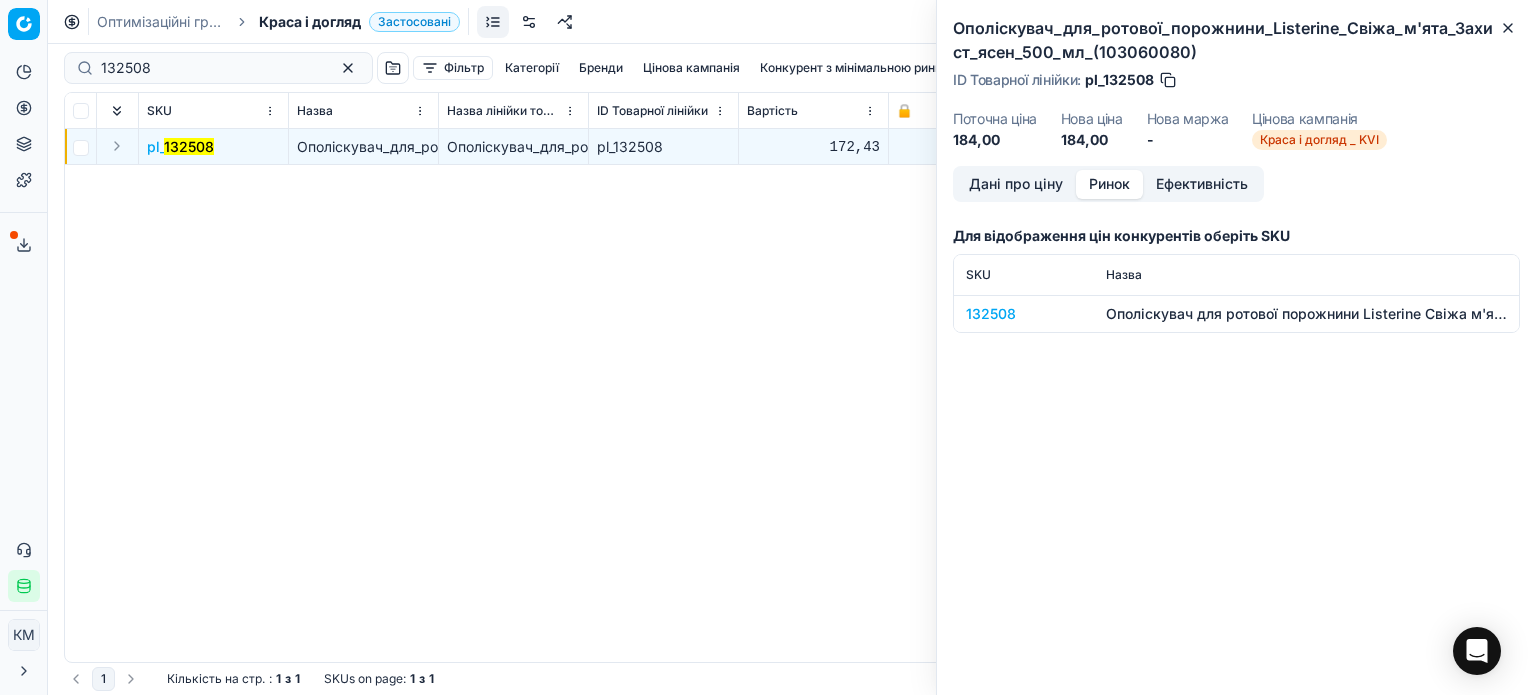 click on "132508" at bounding box center (1024, 314) 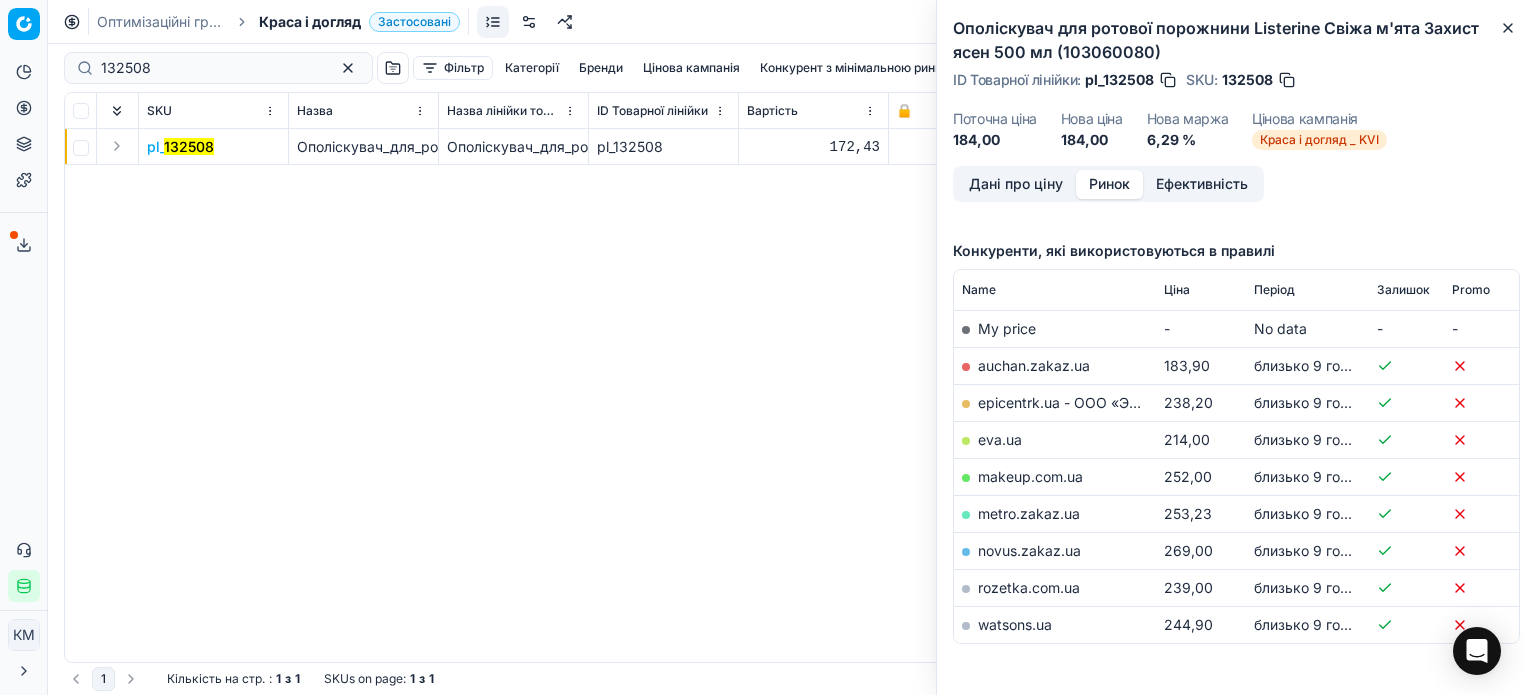 scroll, scrollTop: 191, scrollLeft: 0, axis: vertical 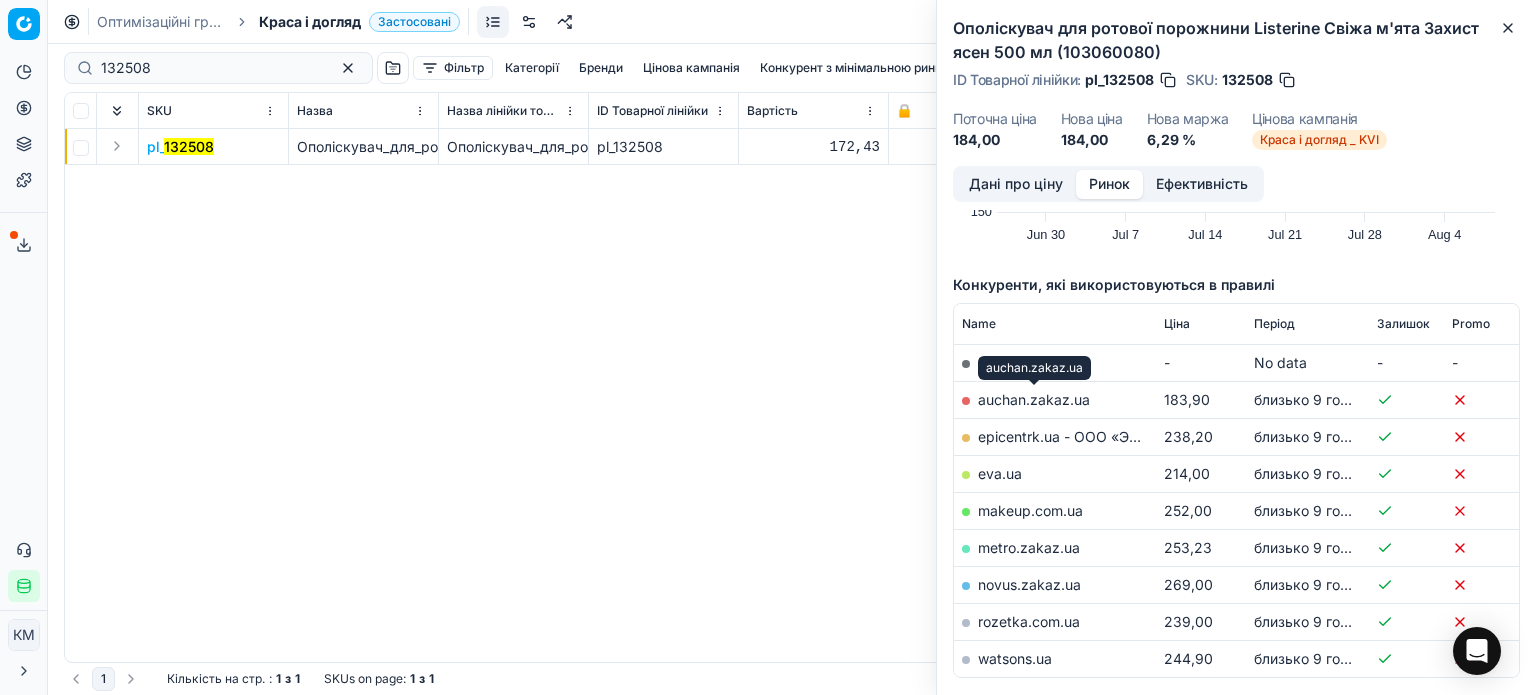 click on "auchan.zakaz.ua" at bounding box center [1034, 399] 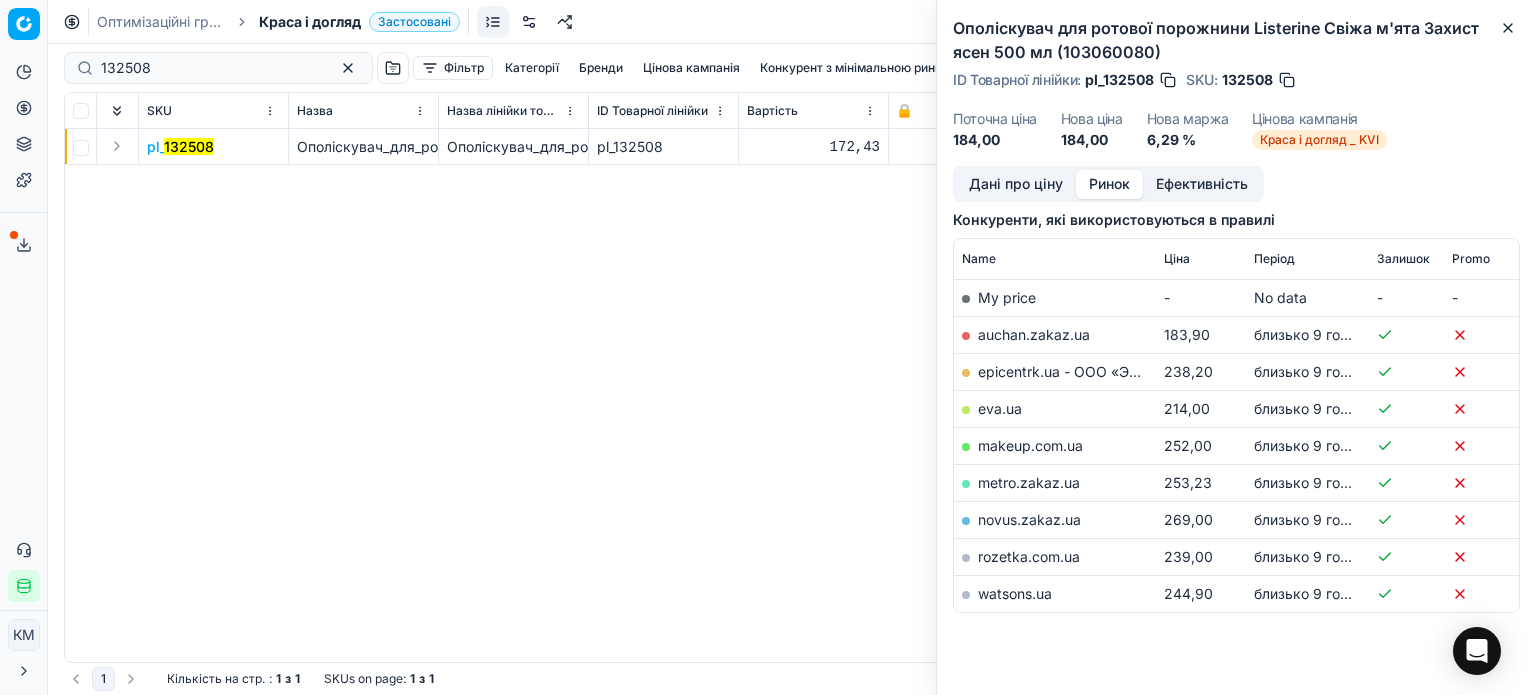 scroll, scrollTop: 291, scrollLeft: 0, axis: vertical 